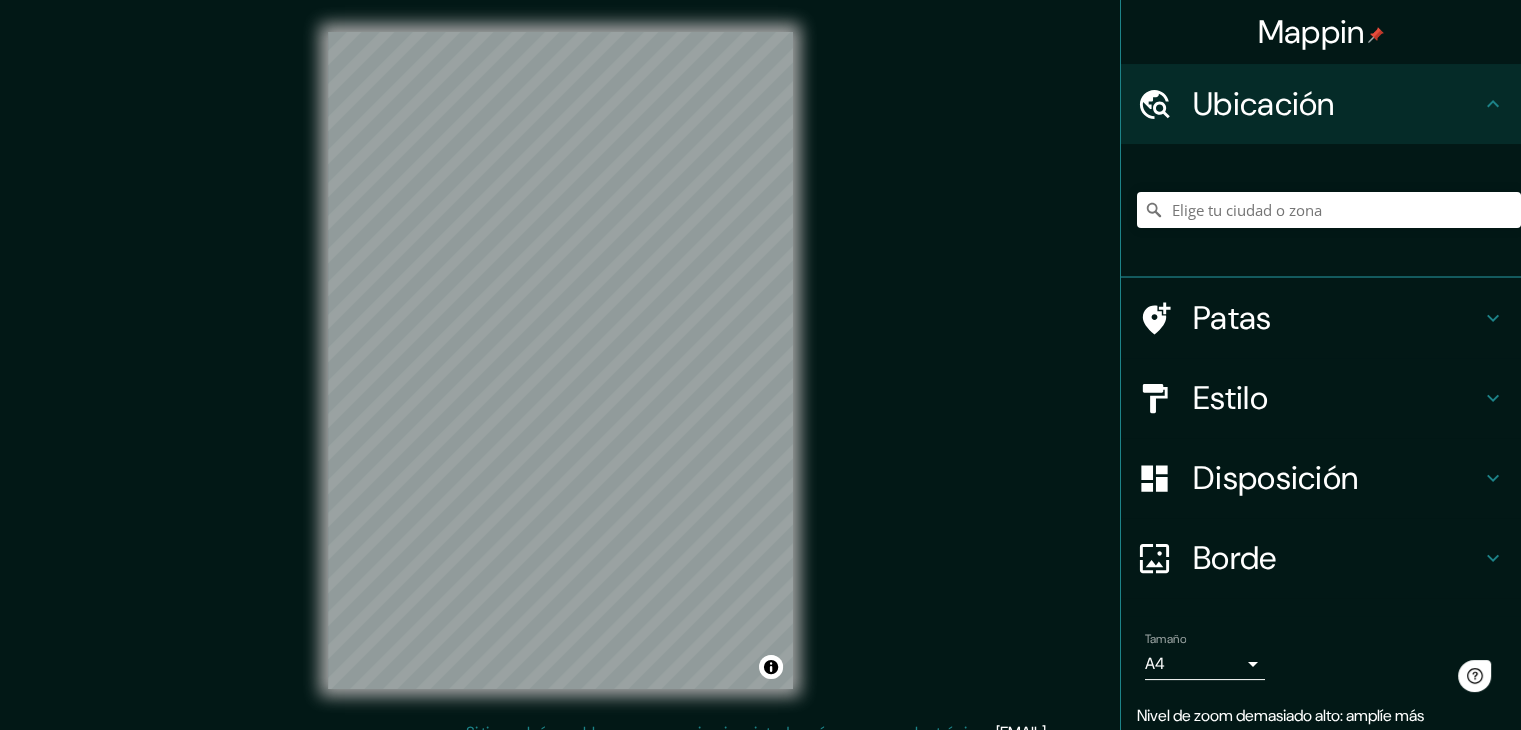 scroll, scrollTop: 0, scrollLeft: 0, axis: both 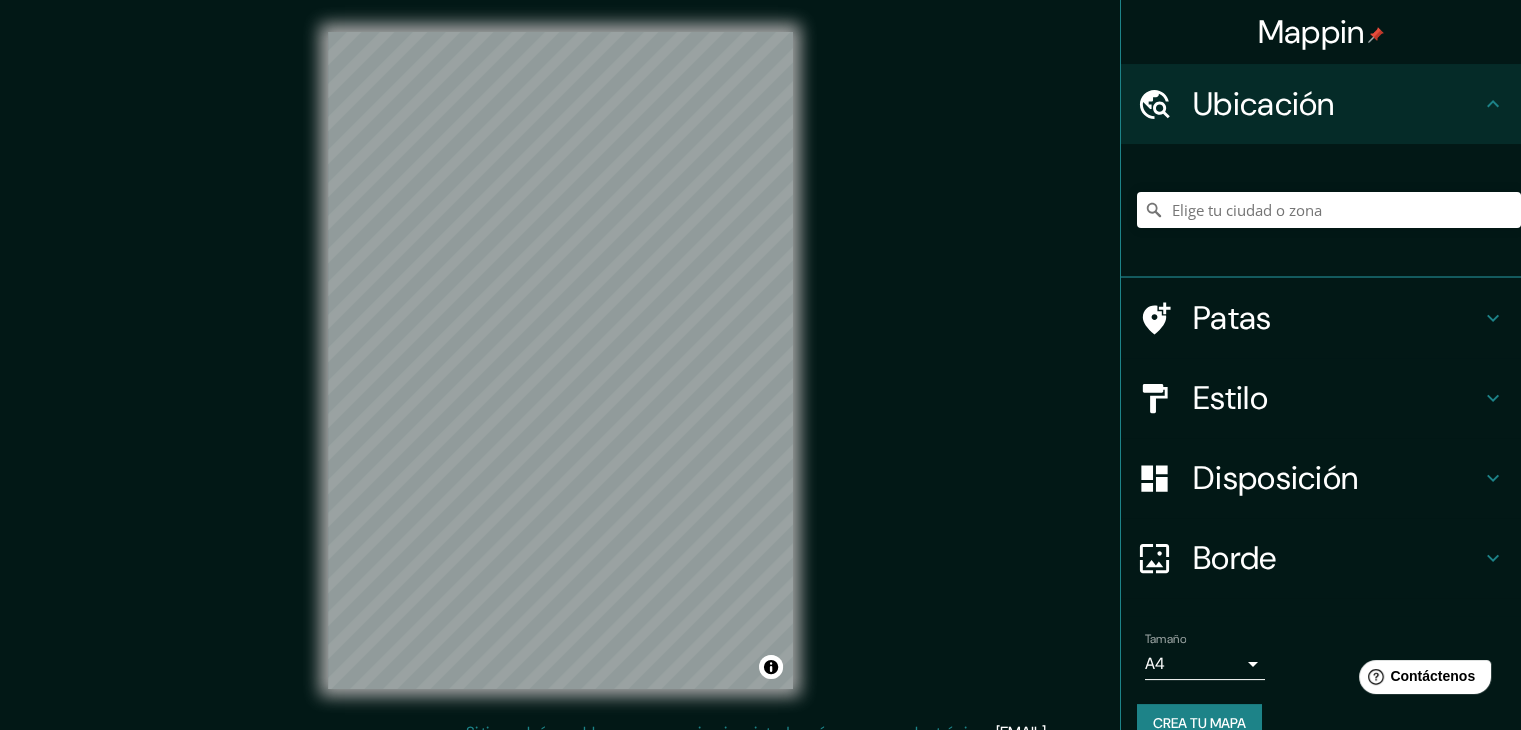 click on "Estilo" at bounding box center (1321, 398) 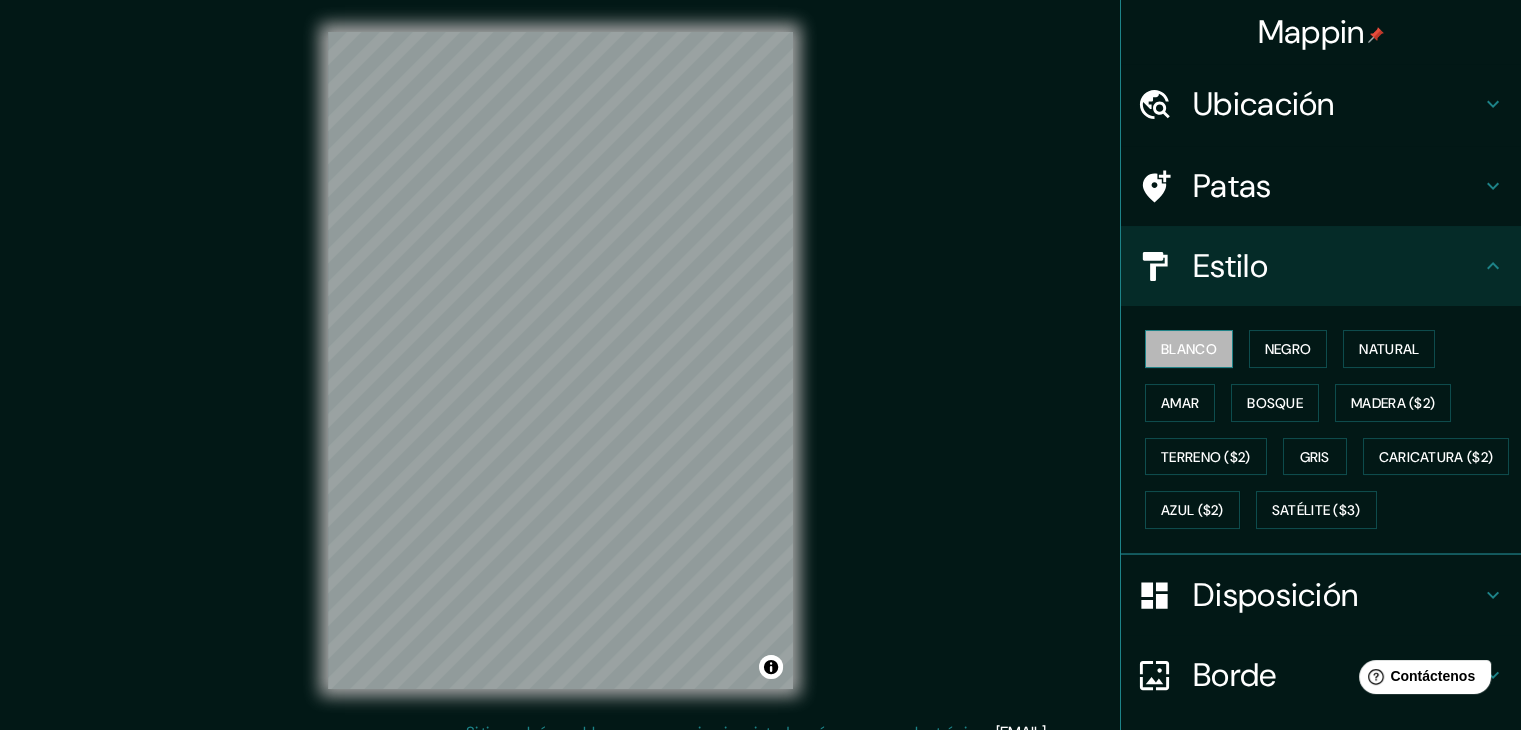 click on "Blanco" at bounding box center (1189, 349) 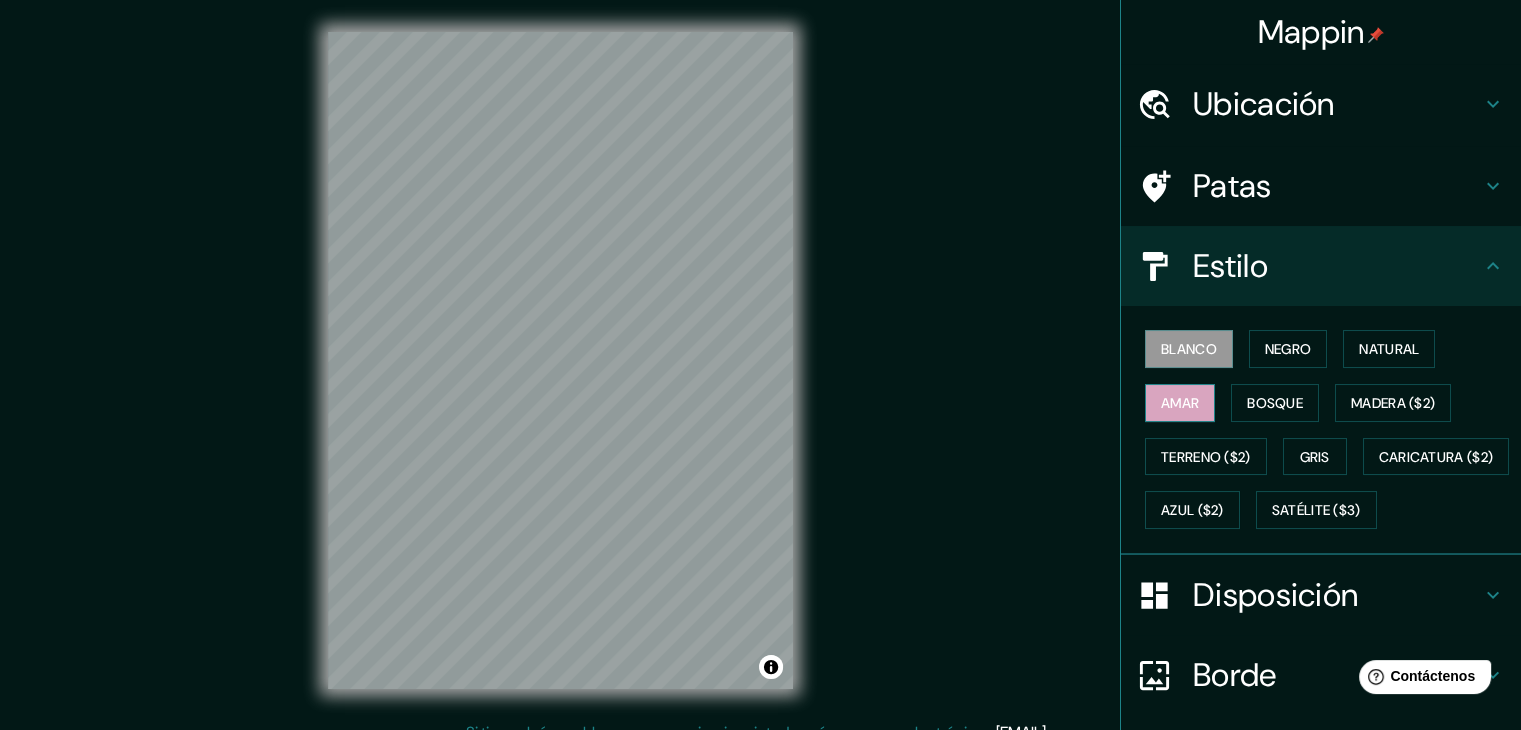 click on "Amar" at bounding box center (1180, 403) 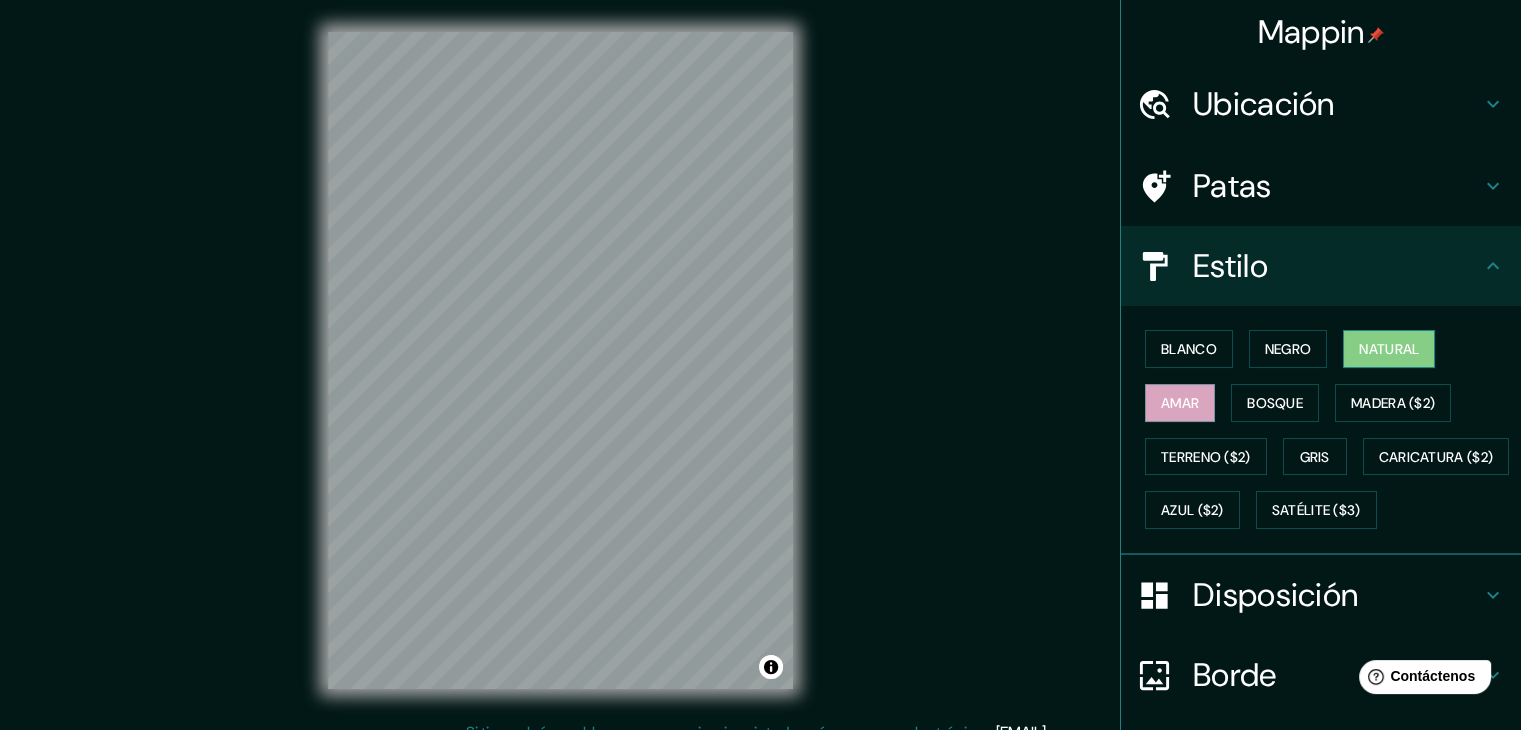 click on "Natural" at bounding box center (1389, 349) 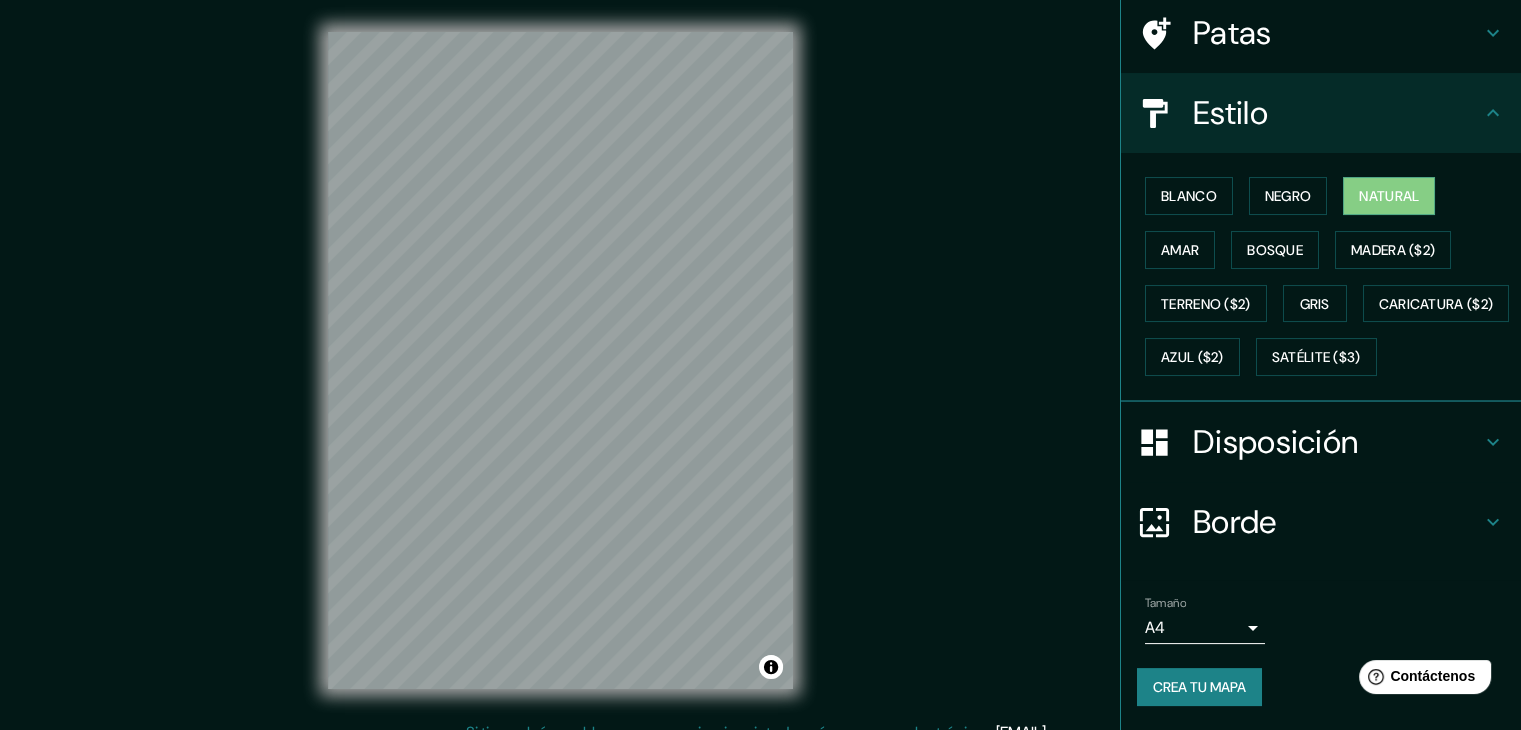 click on "Disposición" at bounding box center (1275, 442) 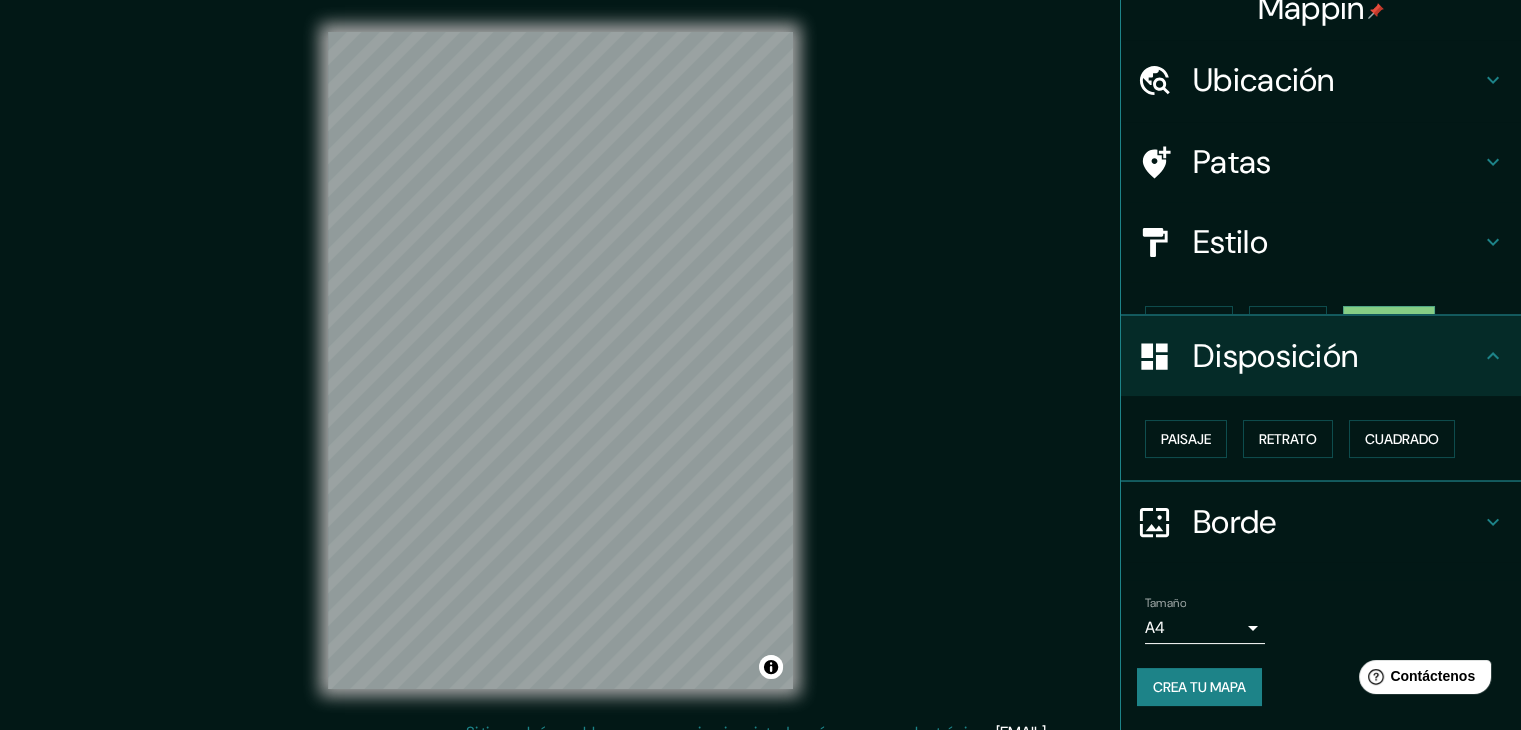 scroll, scrollTop: 0, scrollLeft: 0, axis: both 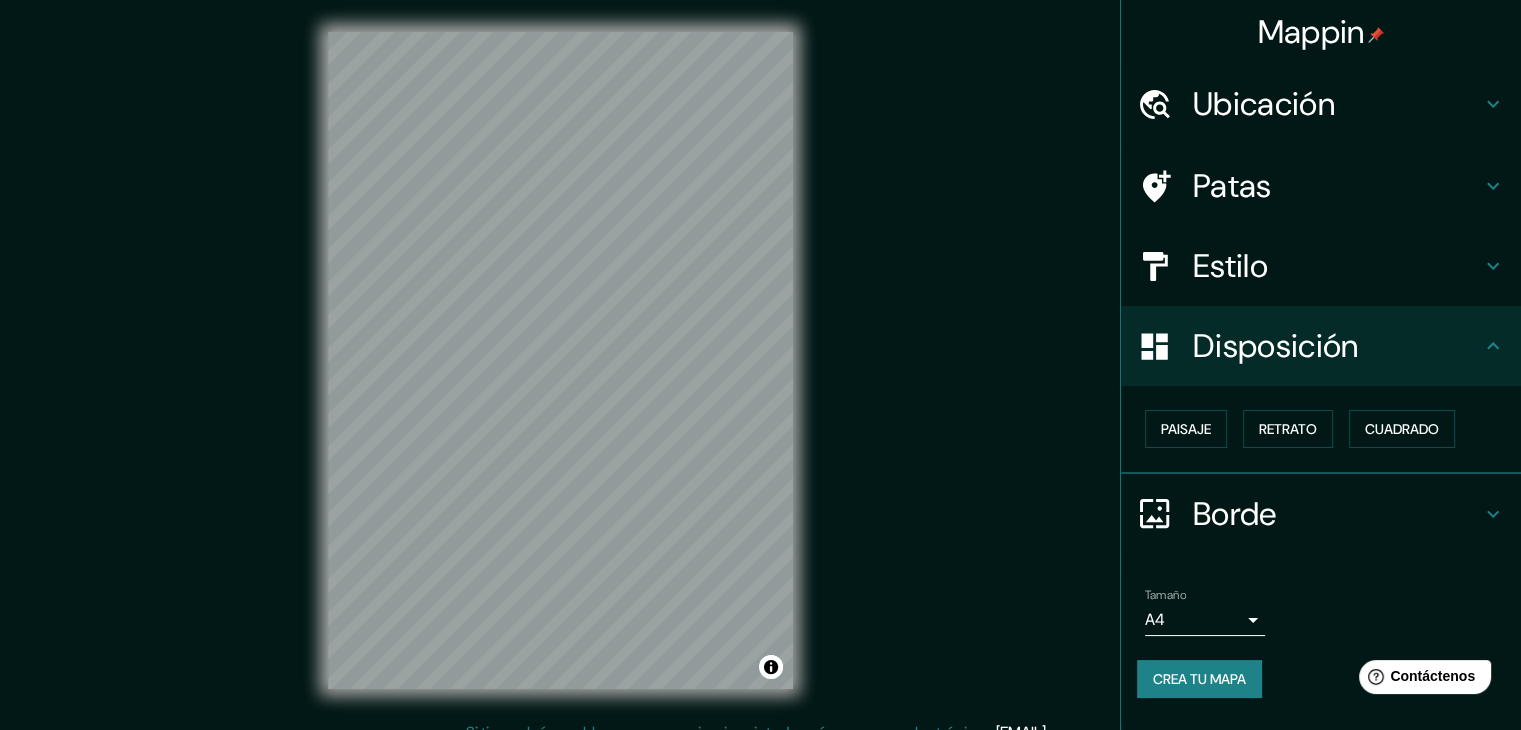click 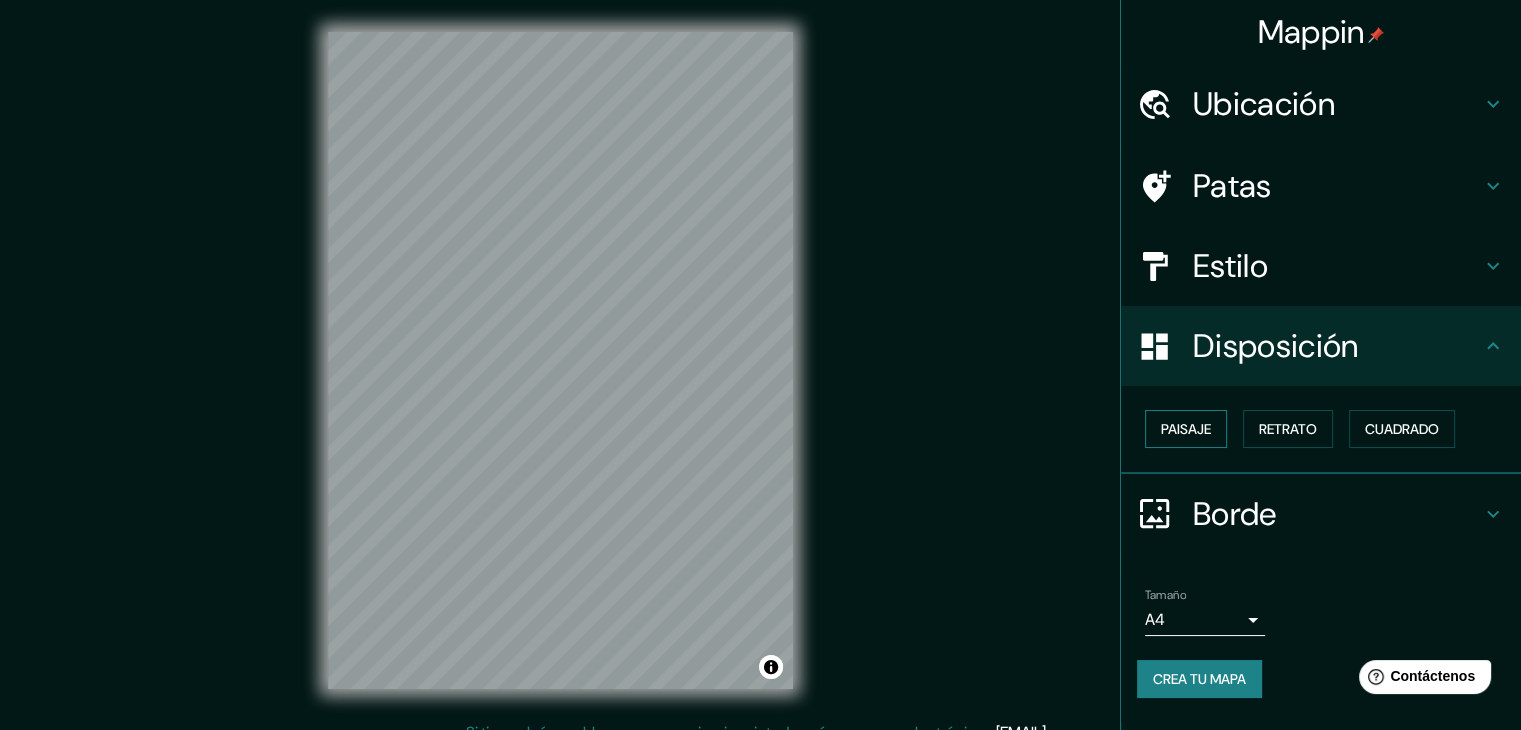 click on "Paisaje" at bounding box center (1186, 429) 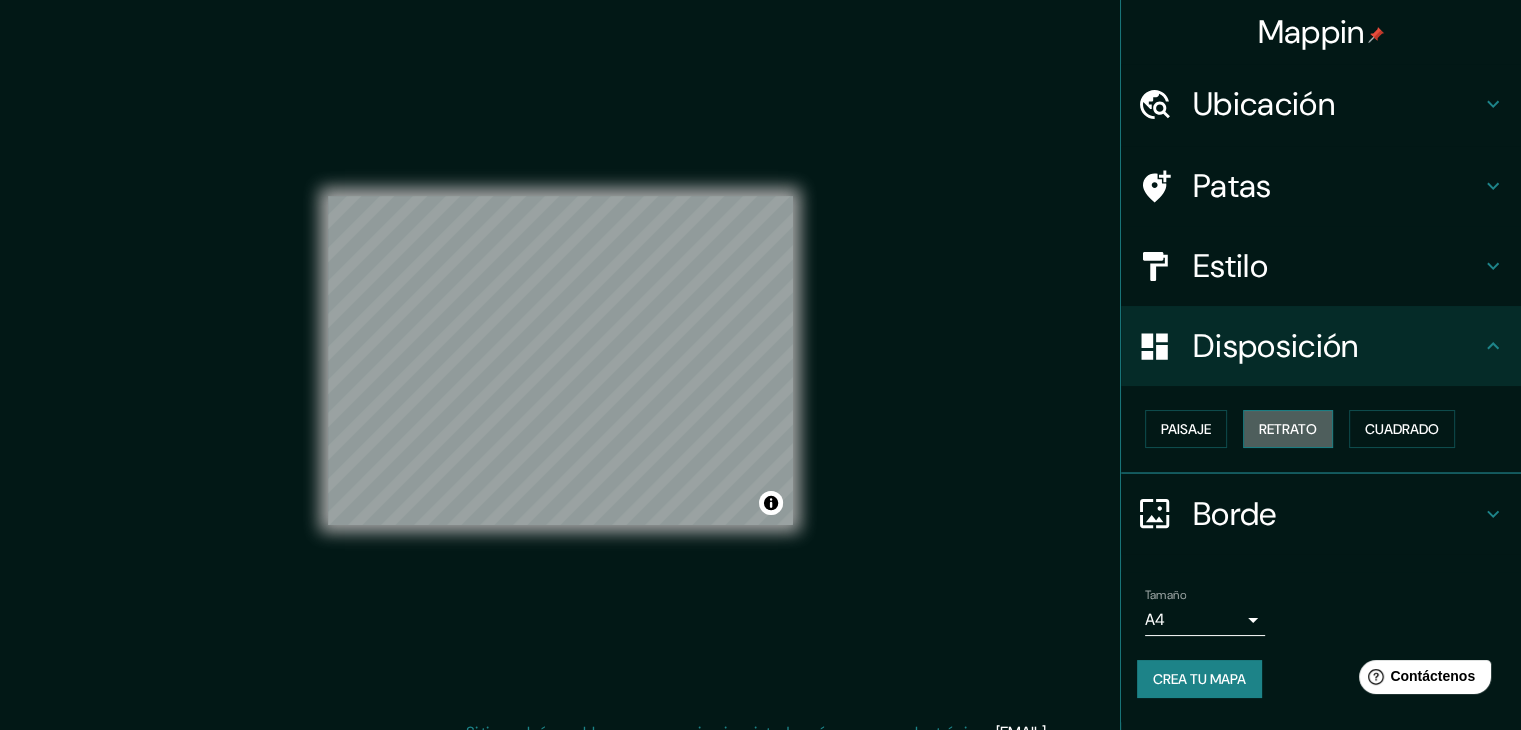 click on "Retrato" at bounding box center (1288, 429) 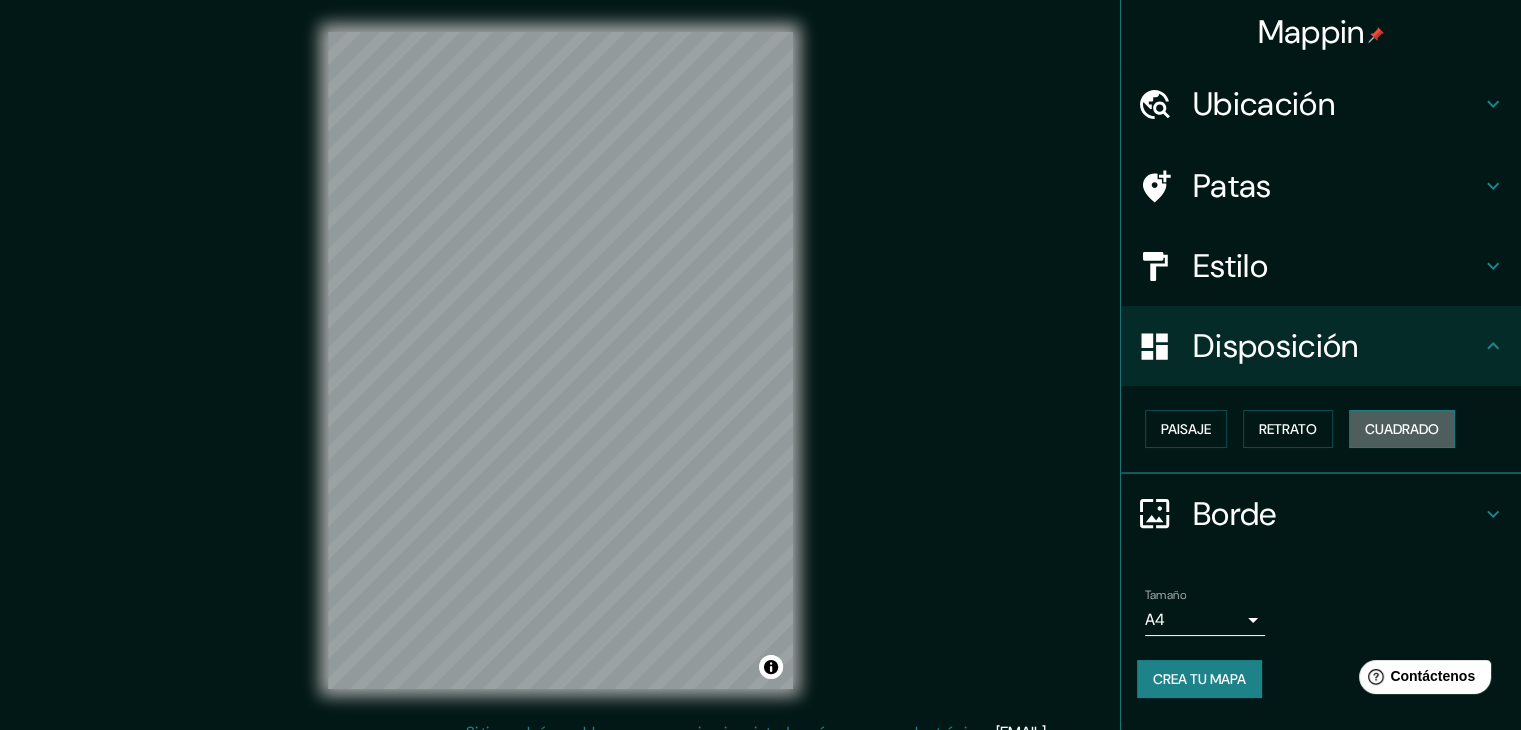 click on "Cuadrado" at bounding box center [1402, 429] 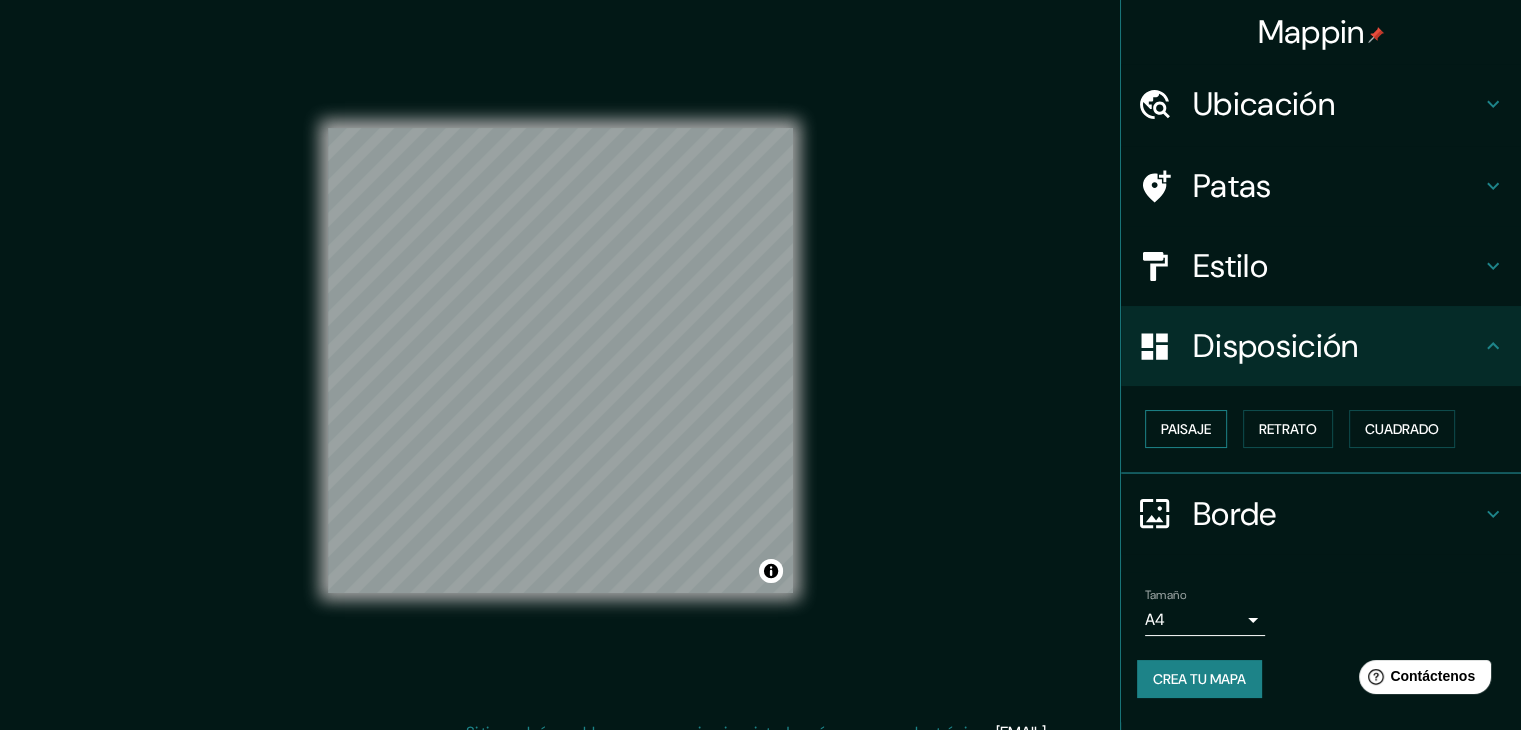 click on "Paisaje" at bounding box center (1186, 429) 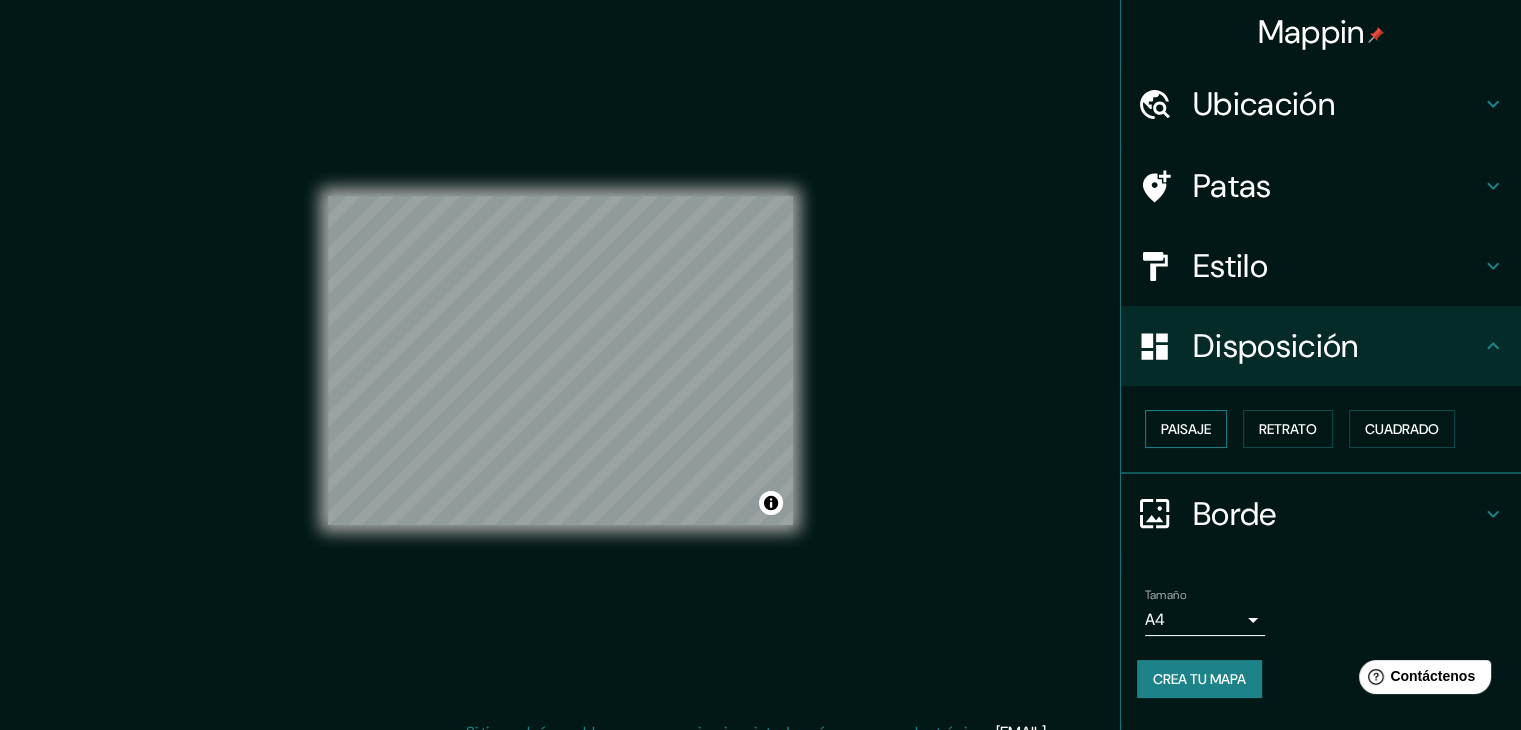 click on "Paisaje" at bounding box center [1186, 429] 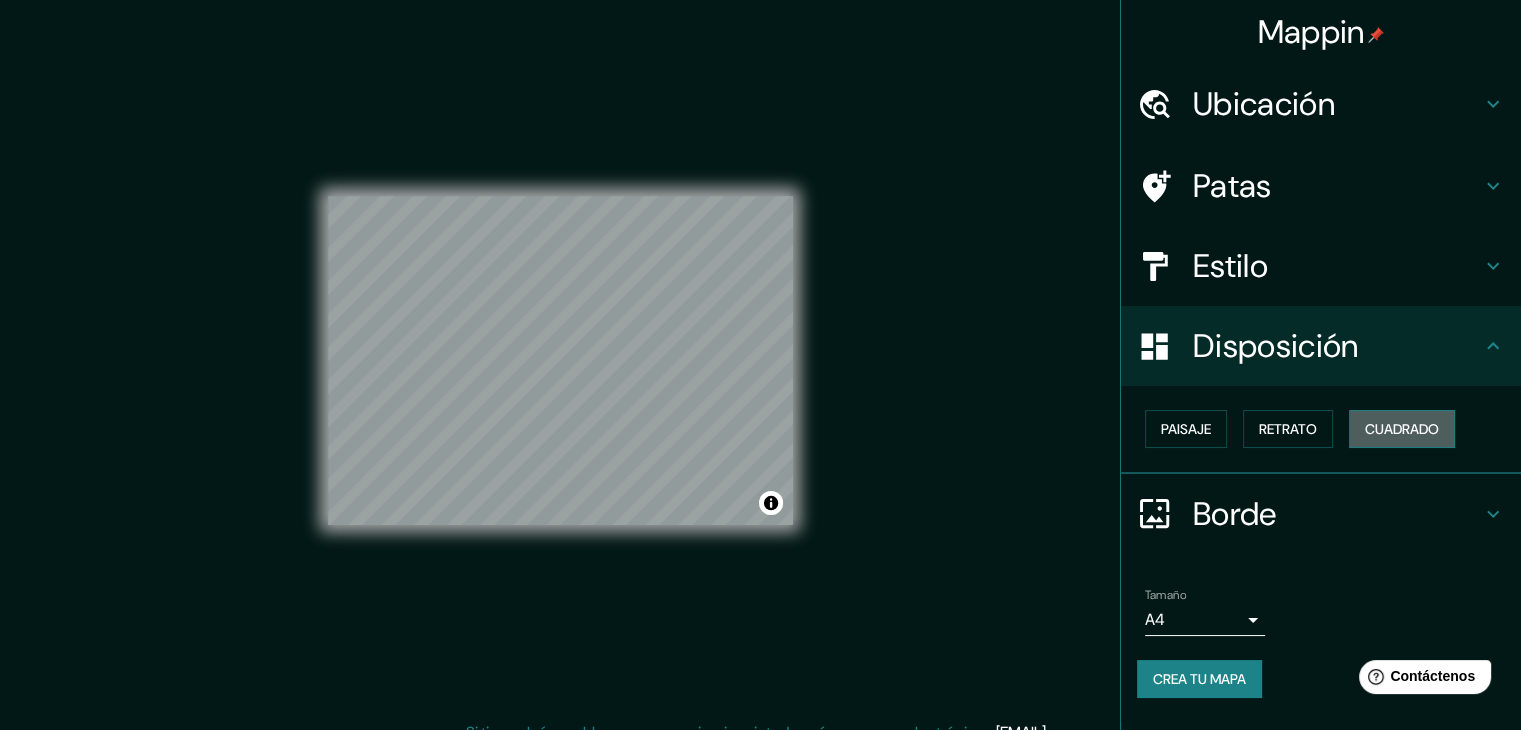 click on "Cuadrado" at bounding box center [1402, 429] 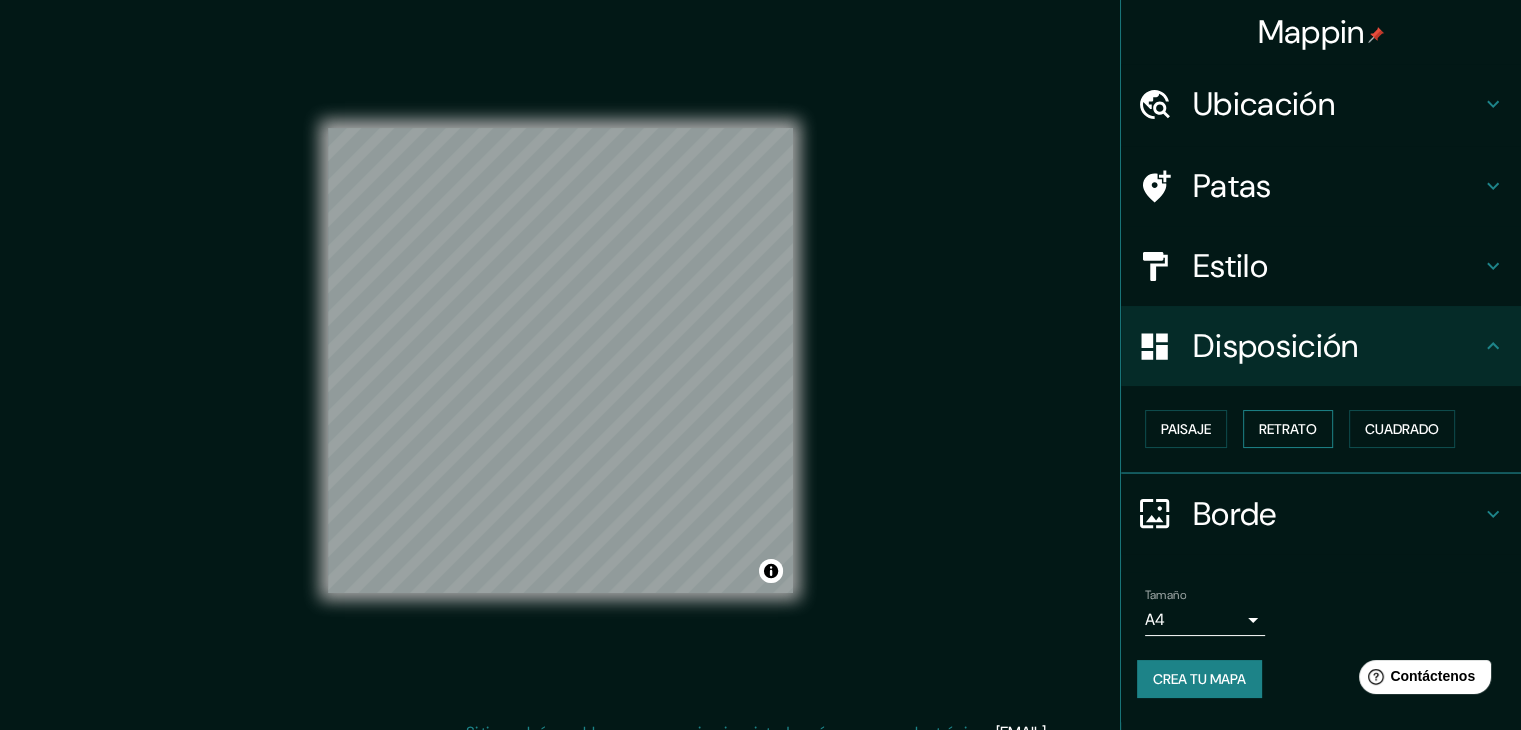 click on "Retrato" at bounding box center (1288, 429) 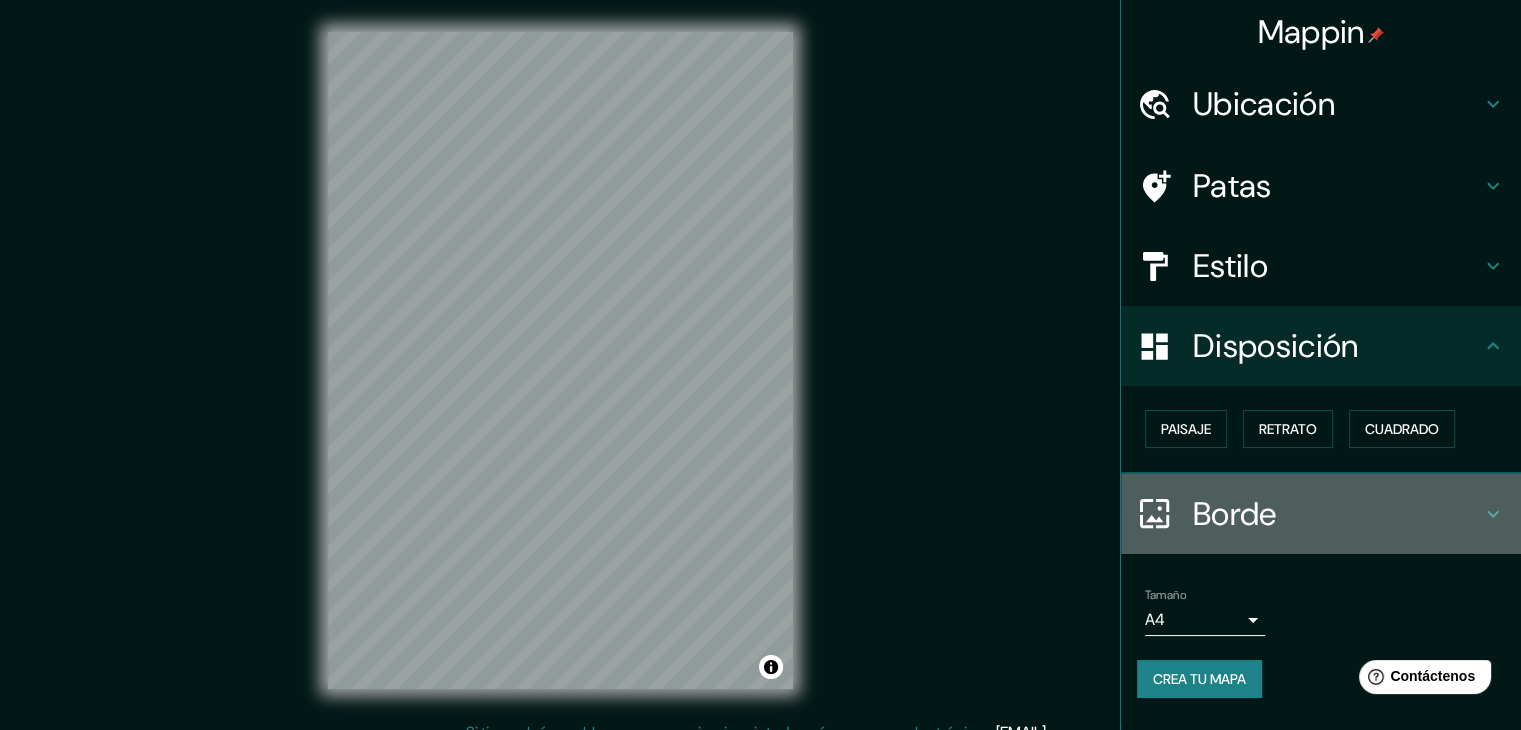 click 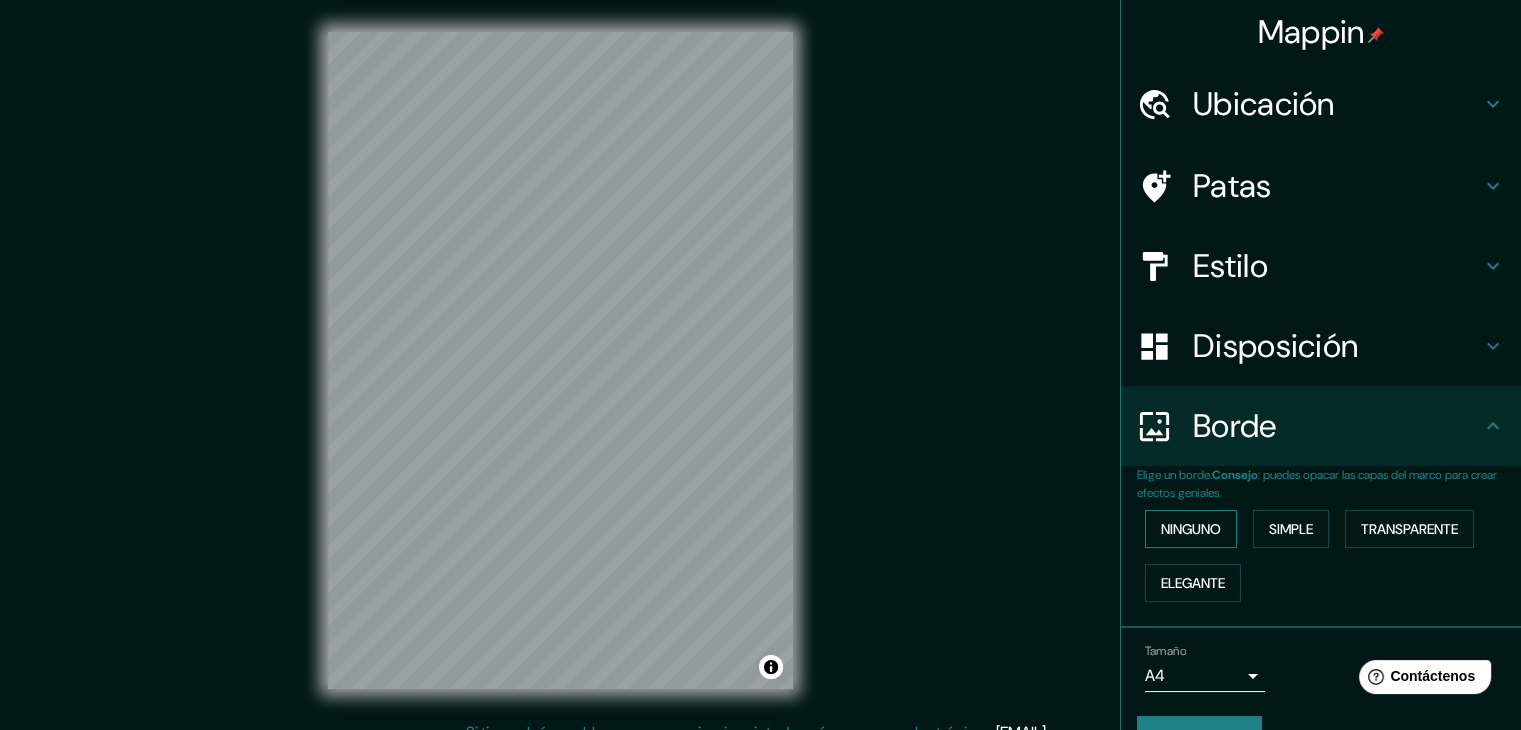 click on "Ninguno" at bounding box center [1191, 529] 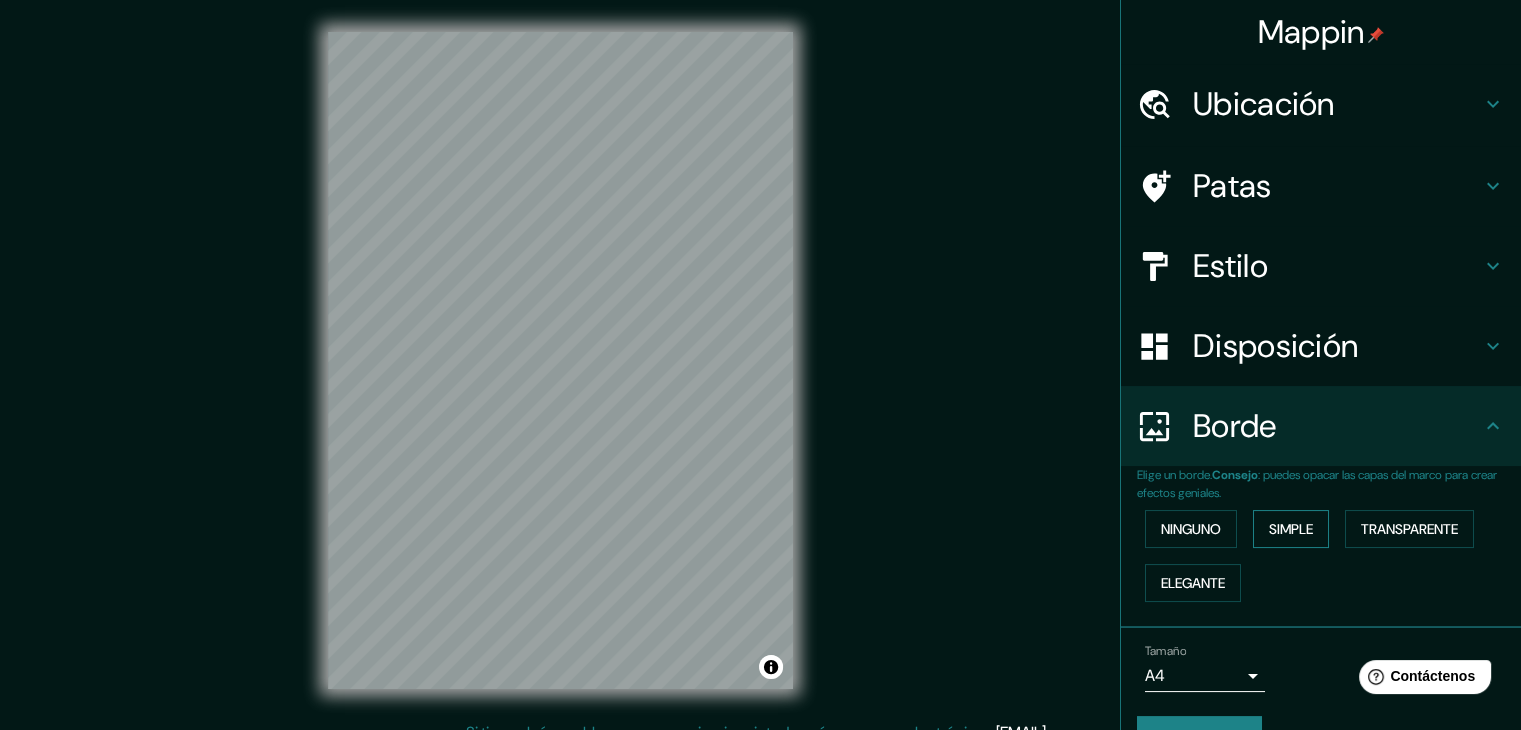 click on "Simple" at bounding box center (1291, 529) 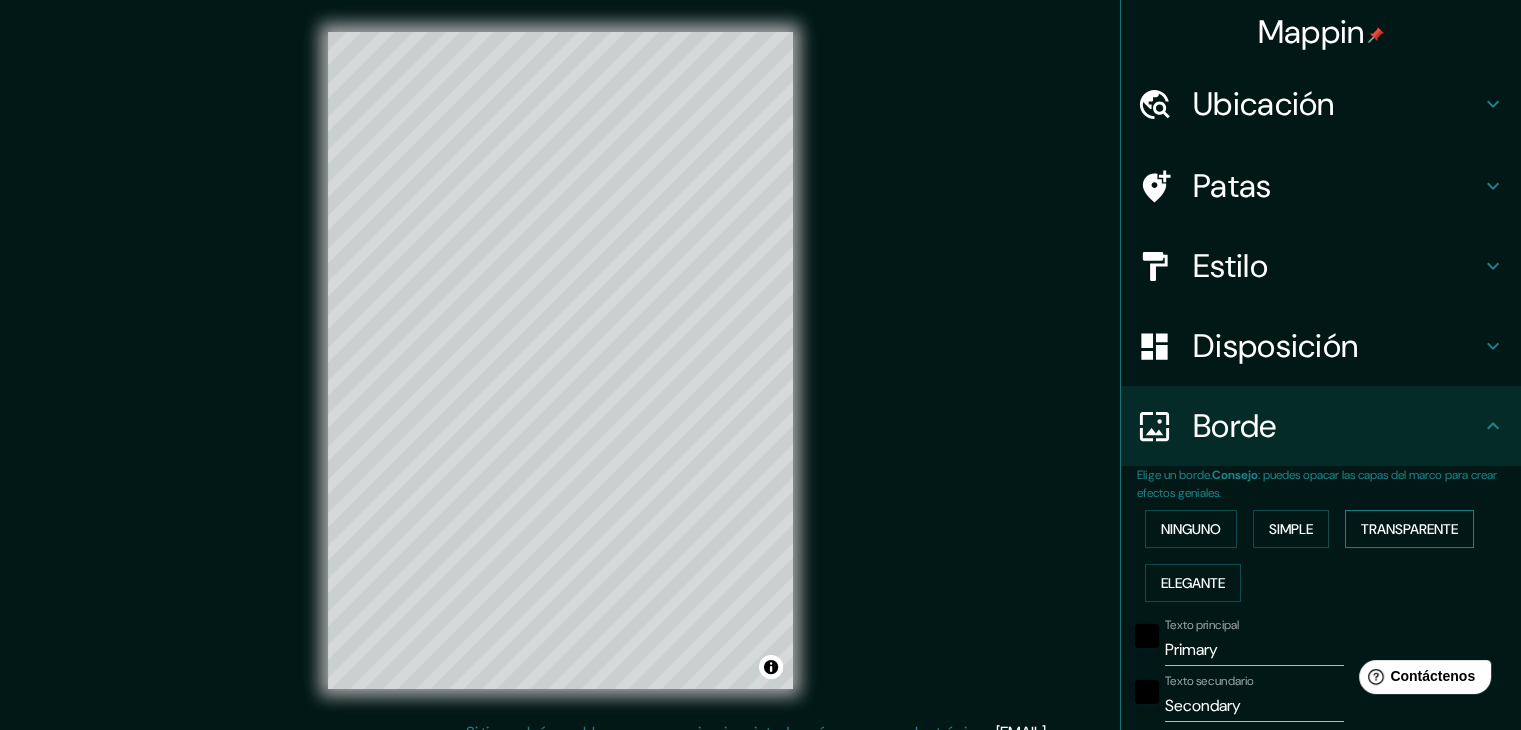 drag, startPoint x: 1371, startPoint y: 526, endPoint x: 1381, endPoint y: 532, distance: 11.661903 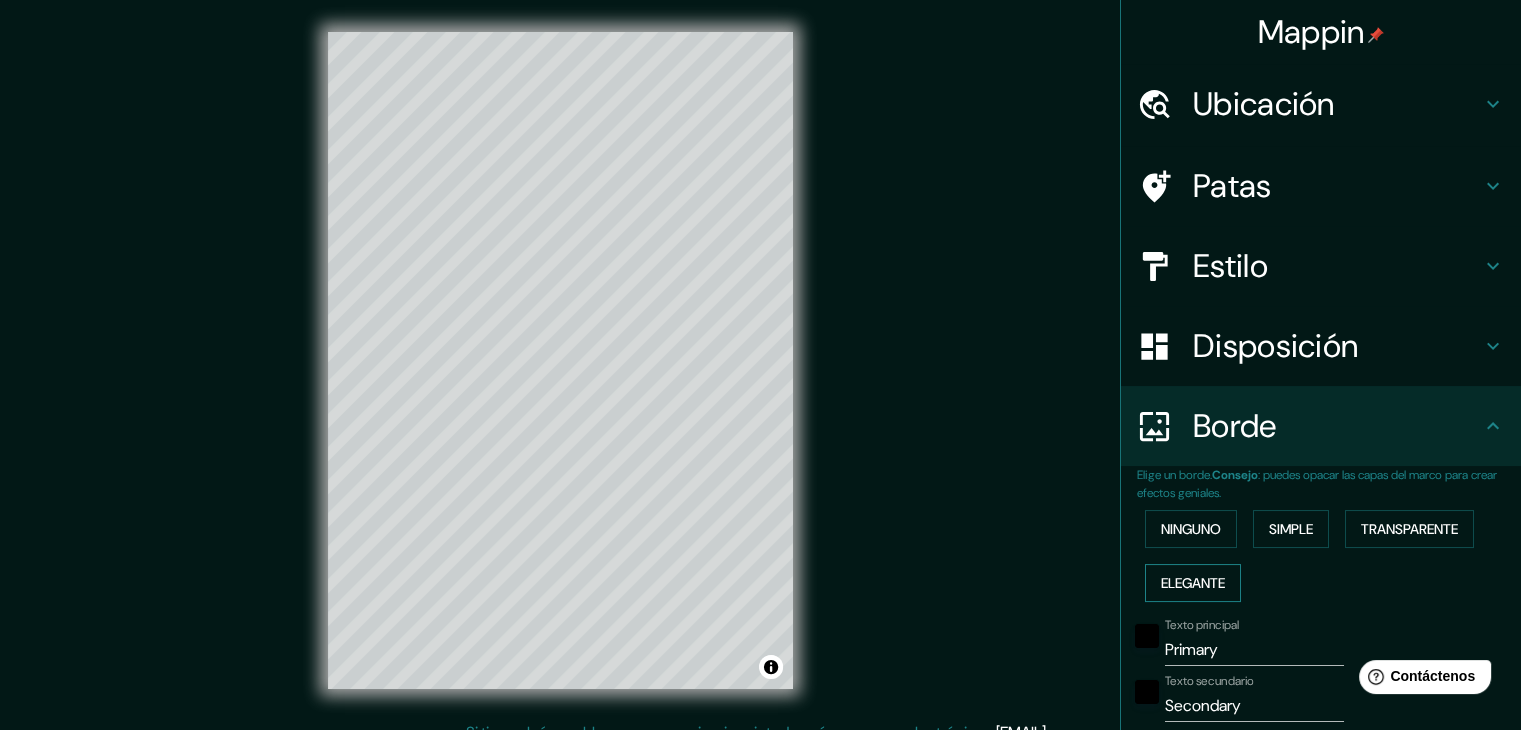 click on "Elegante" at bounding box center [1193, 583] 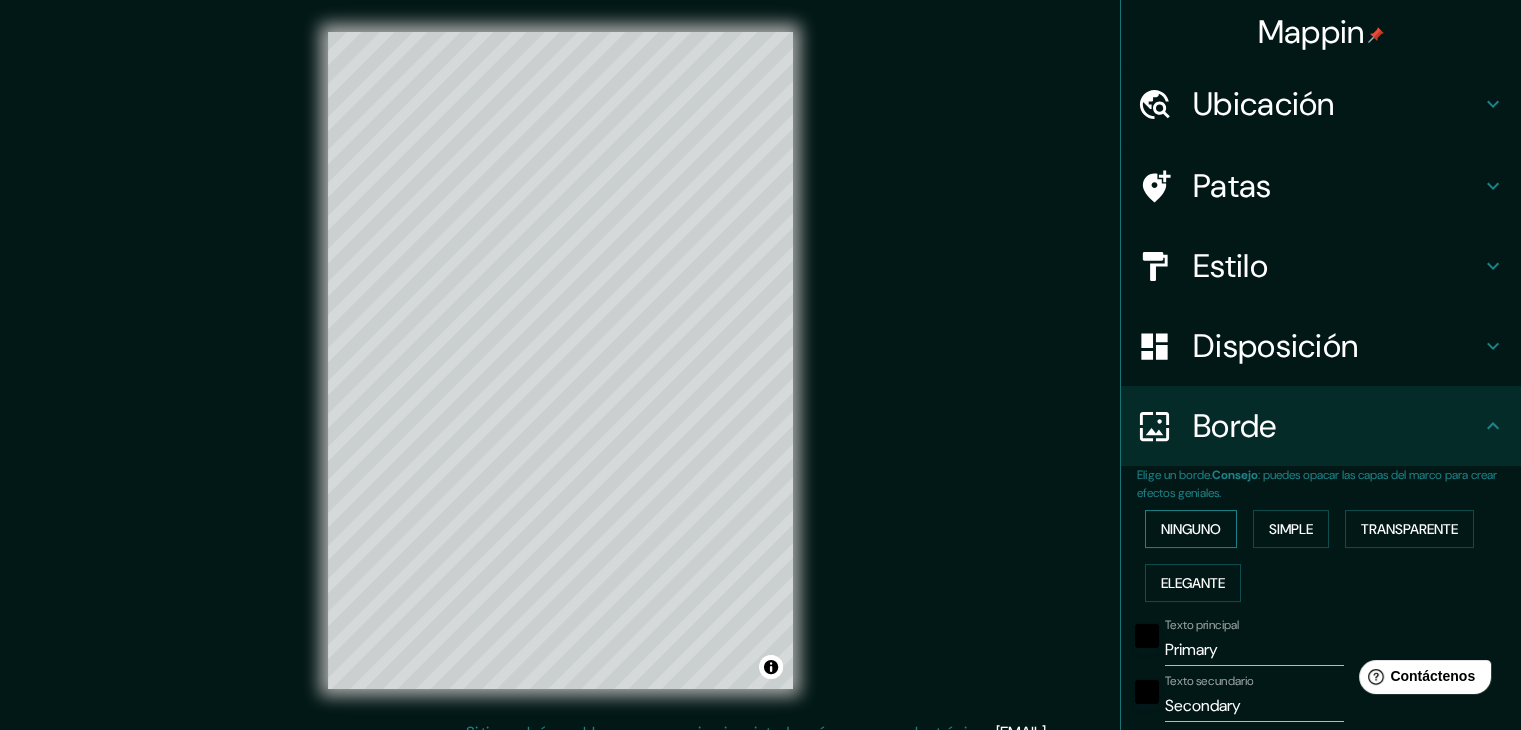 click on "Ninguno" at bounding box center [1191, 529] 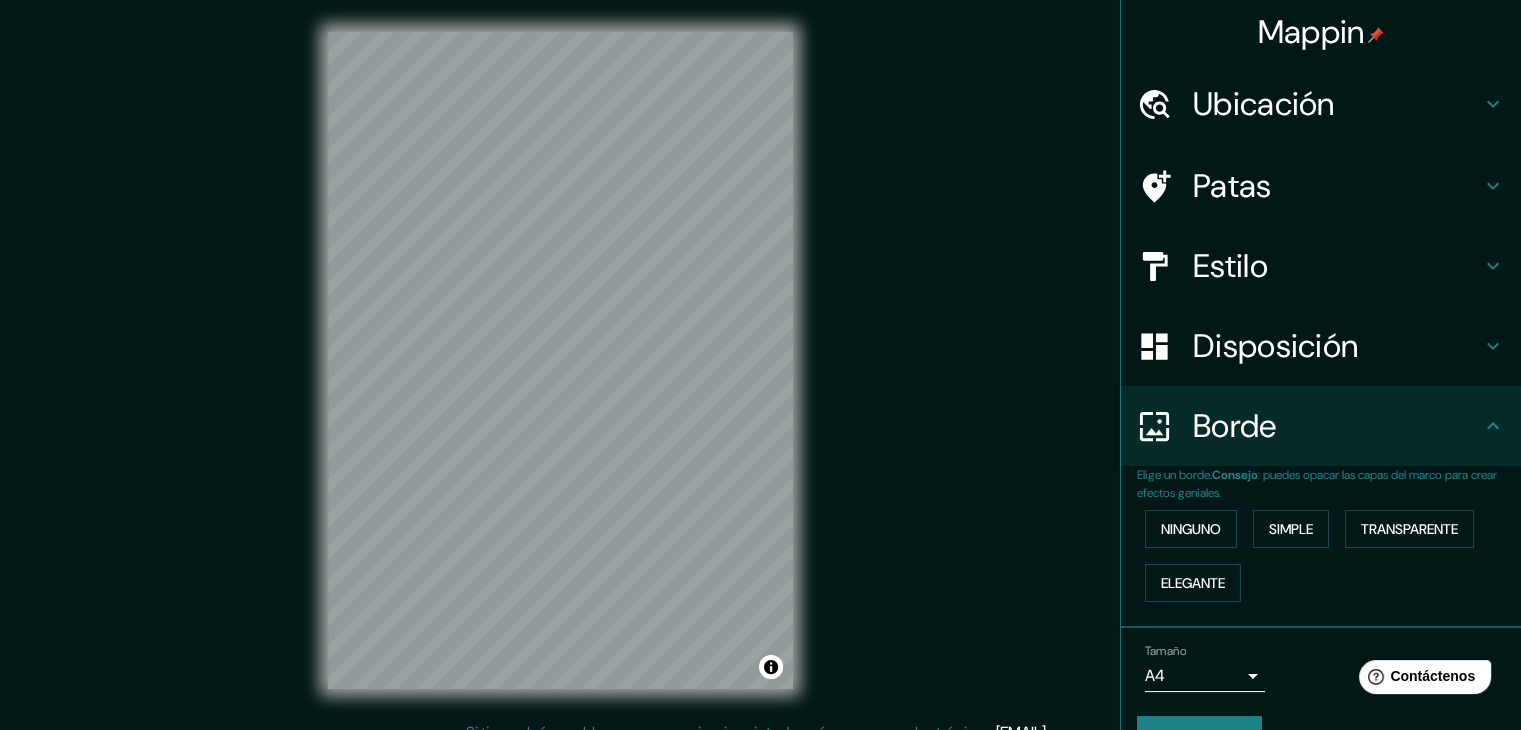 click 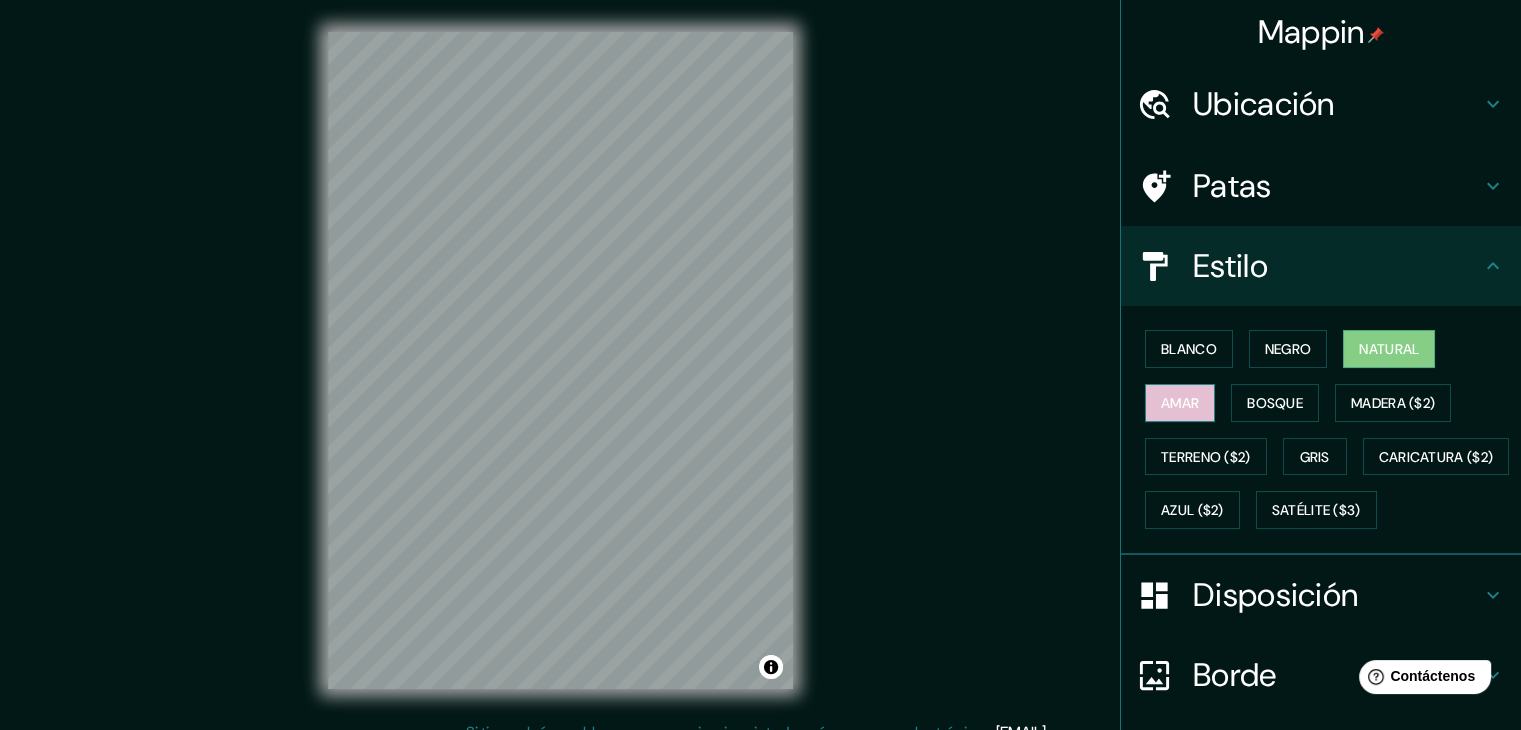 click on "Amar" at bounding box center (1180, 403) 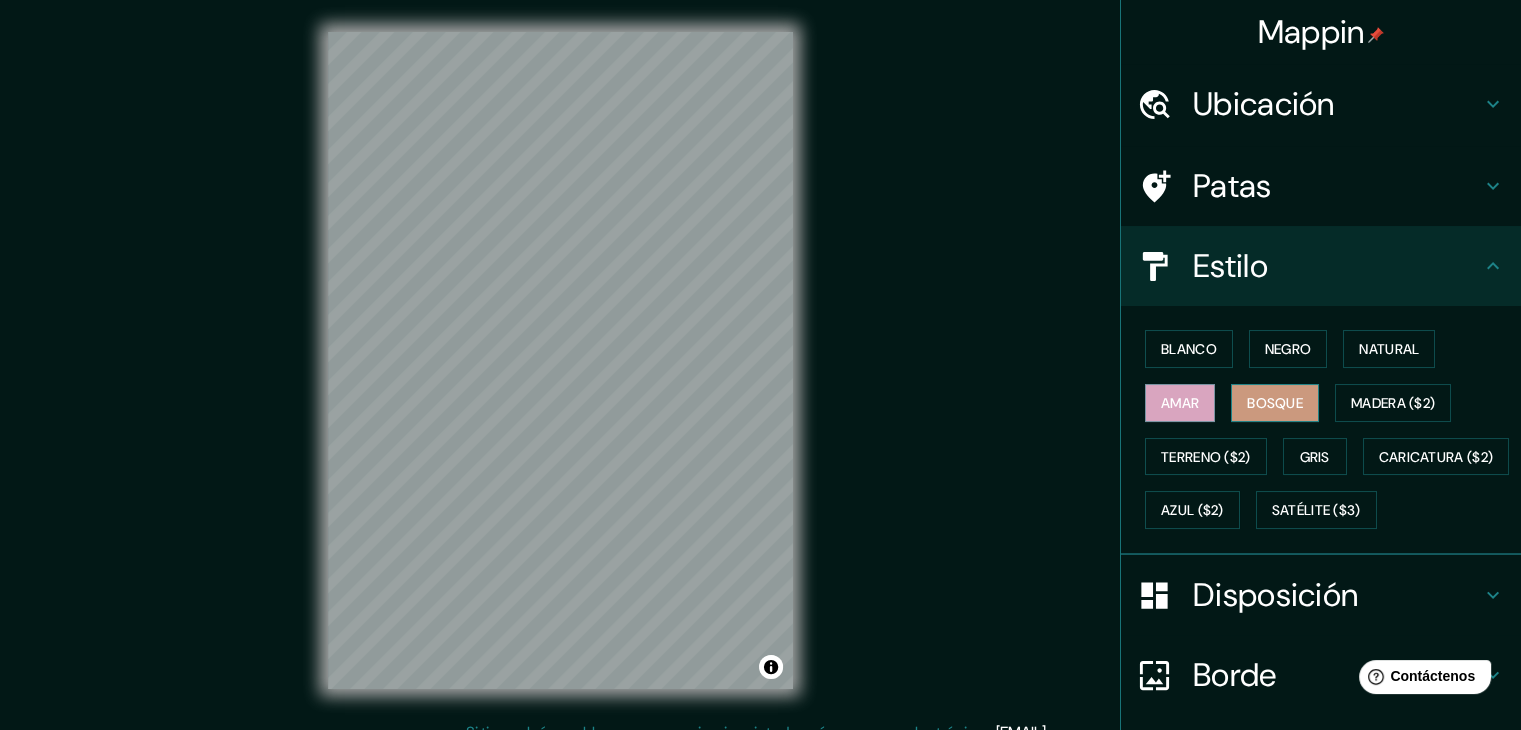 click on "Bosque" at bounding box center [1275, 403] 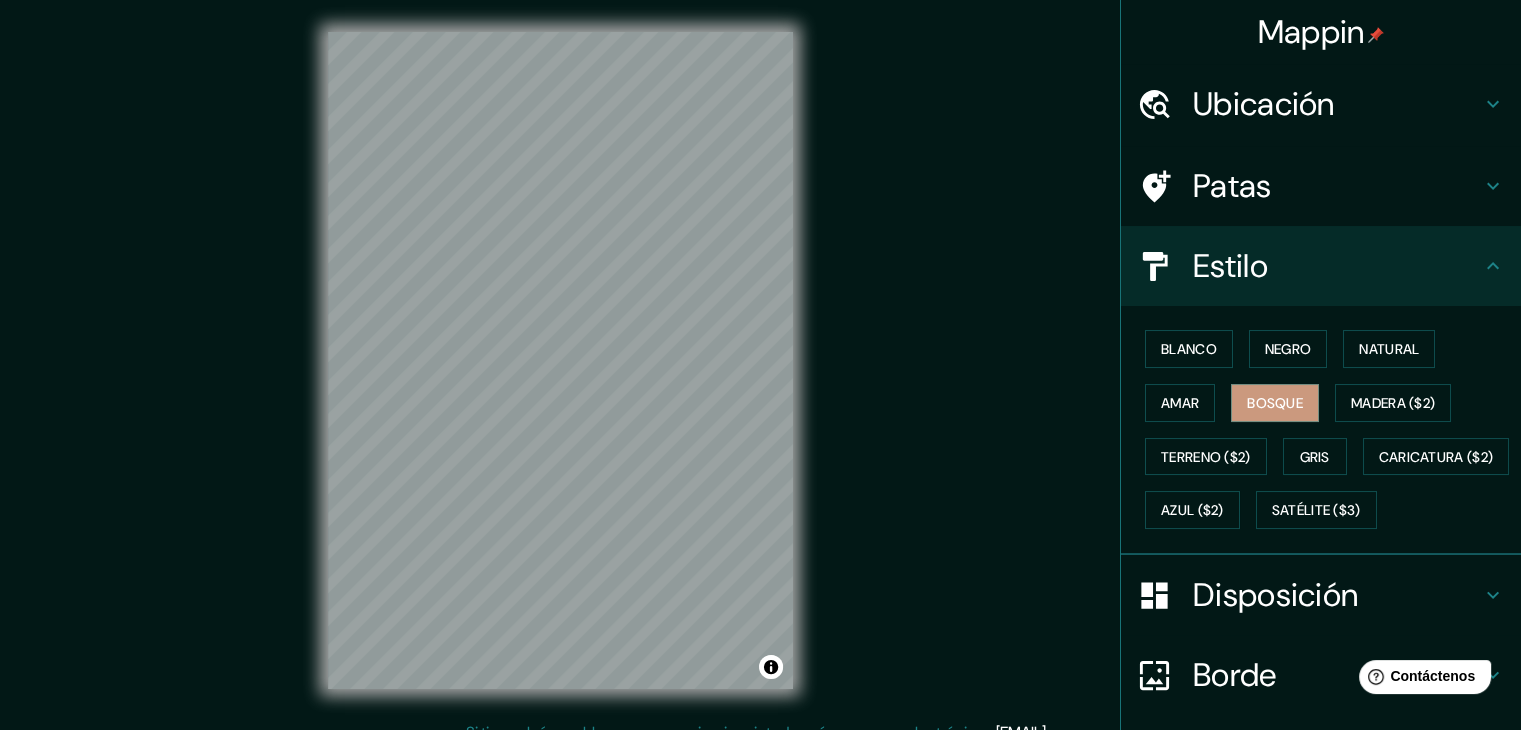 drag, startPoint x: 1376, startPoint y: 385, endPoint x: 1381, endPoint y: 369, distance: 16.763054 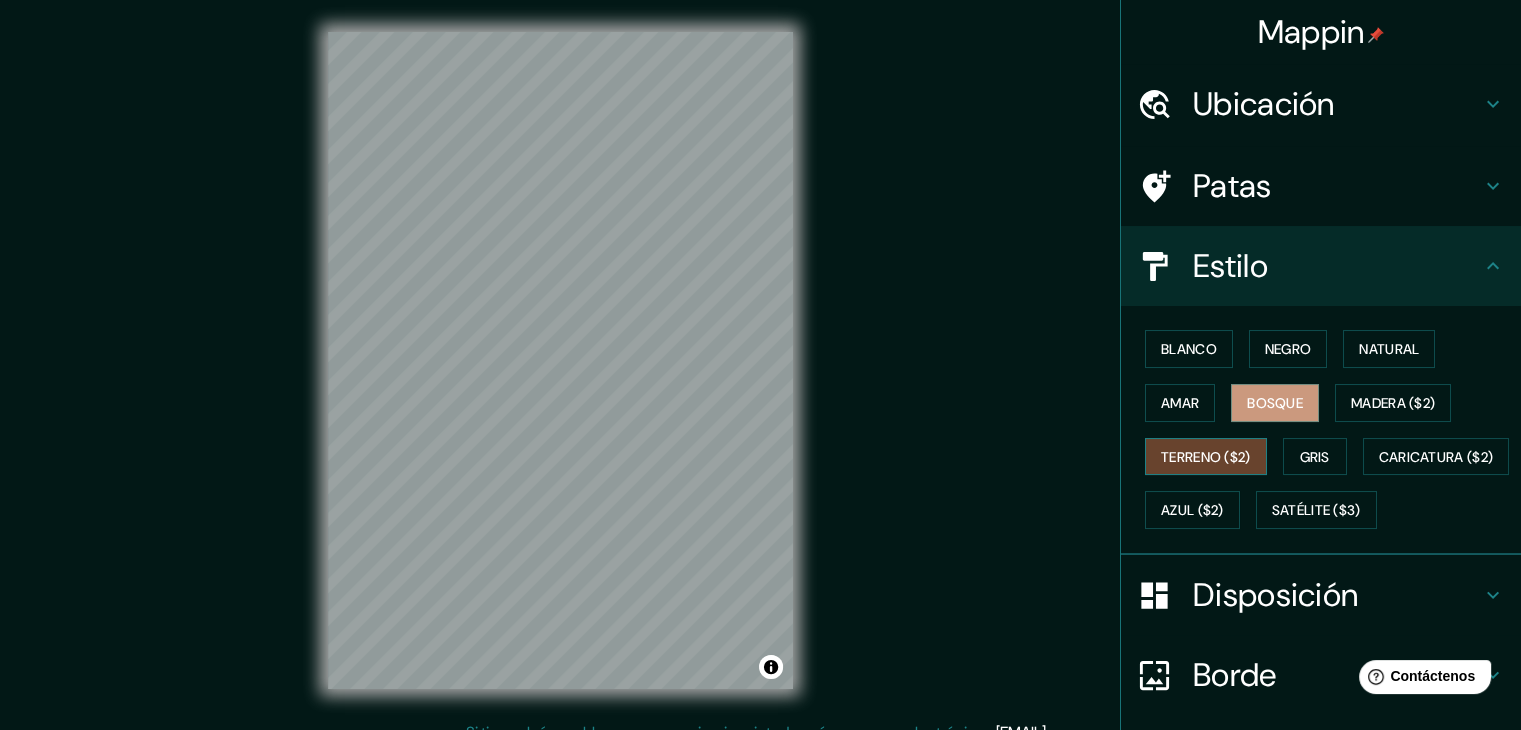 drag, startPoint x: 1182, startPoint y: 462, endPoint x: 1192, endPoint y: 461, distance: 10.049875 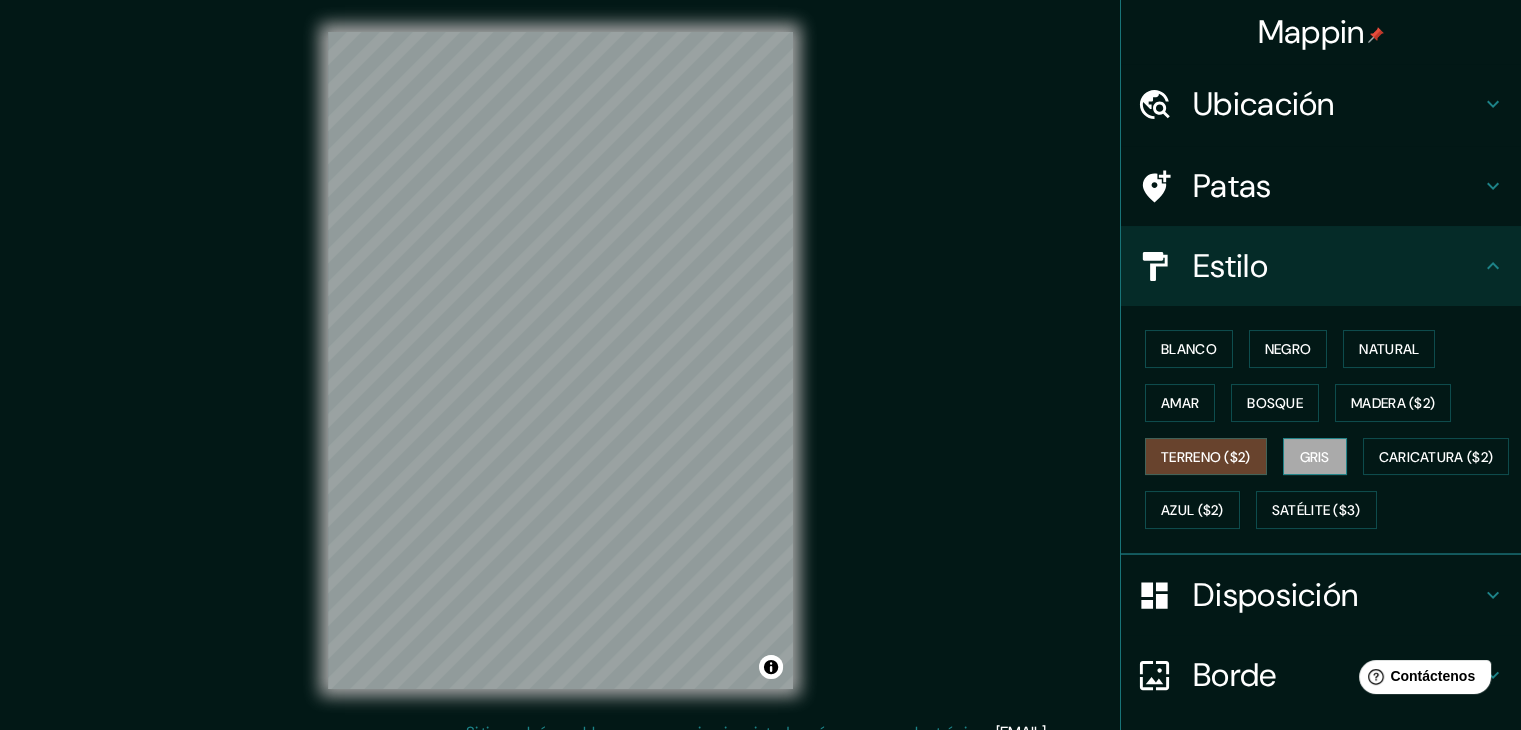 click on "Gris" at bounding box center [1315, 457] 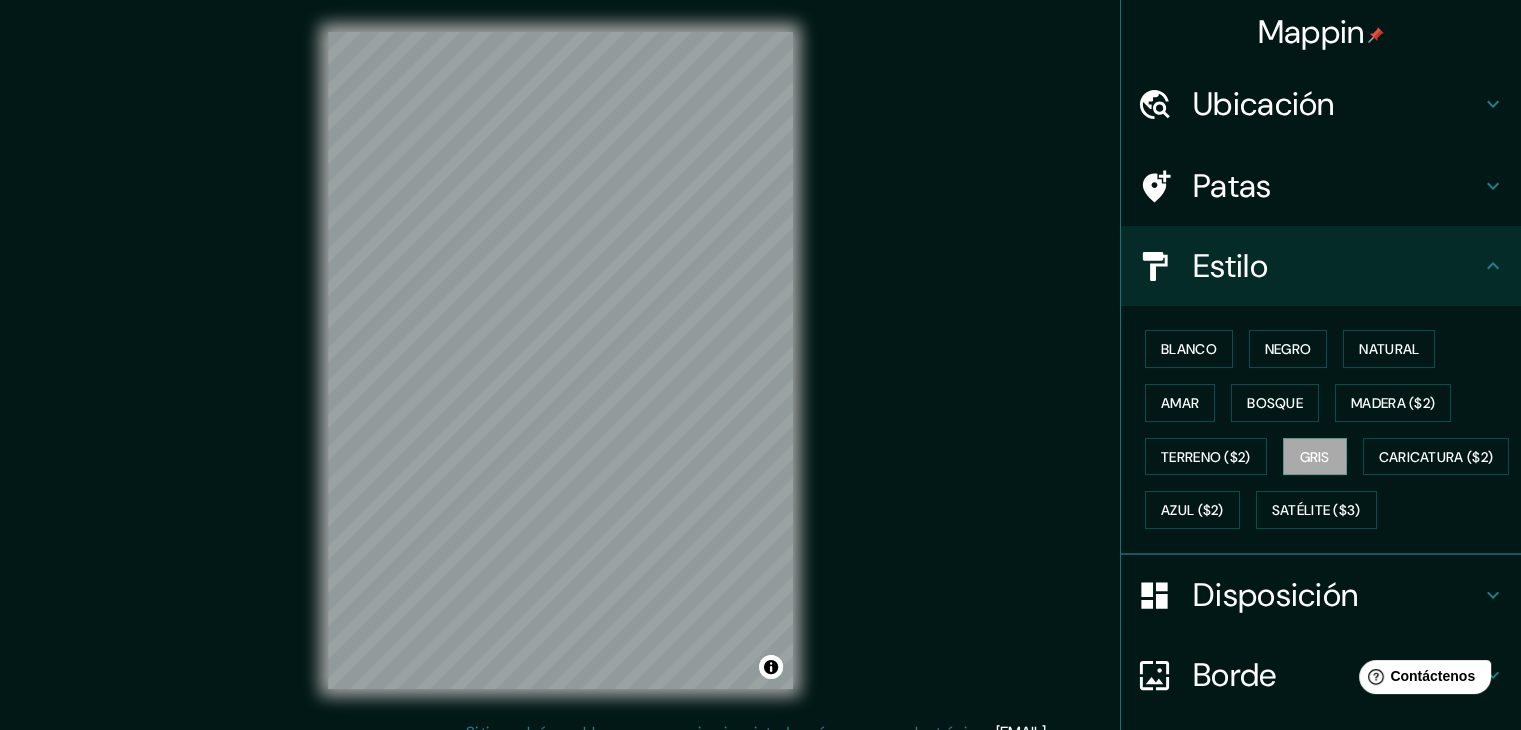 click on "Blanco Negro Natural Amar Bosque Madera ($2) Terreno ($2) Gris Caricatura ($2) Azul ($2) Satélite ($3)" at bounding box center [1329, 429] 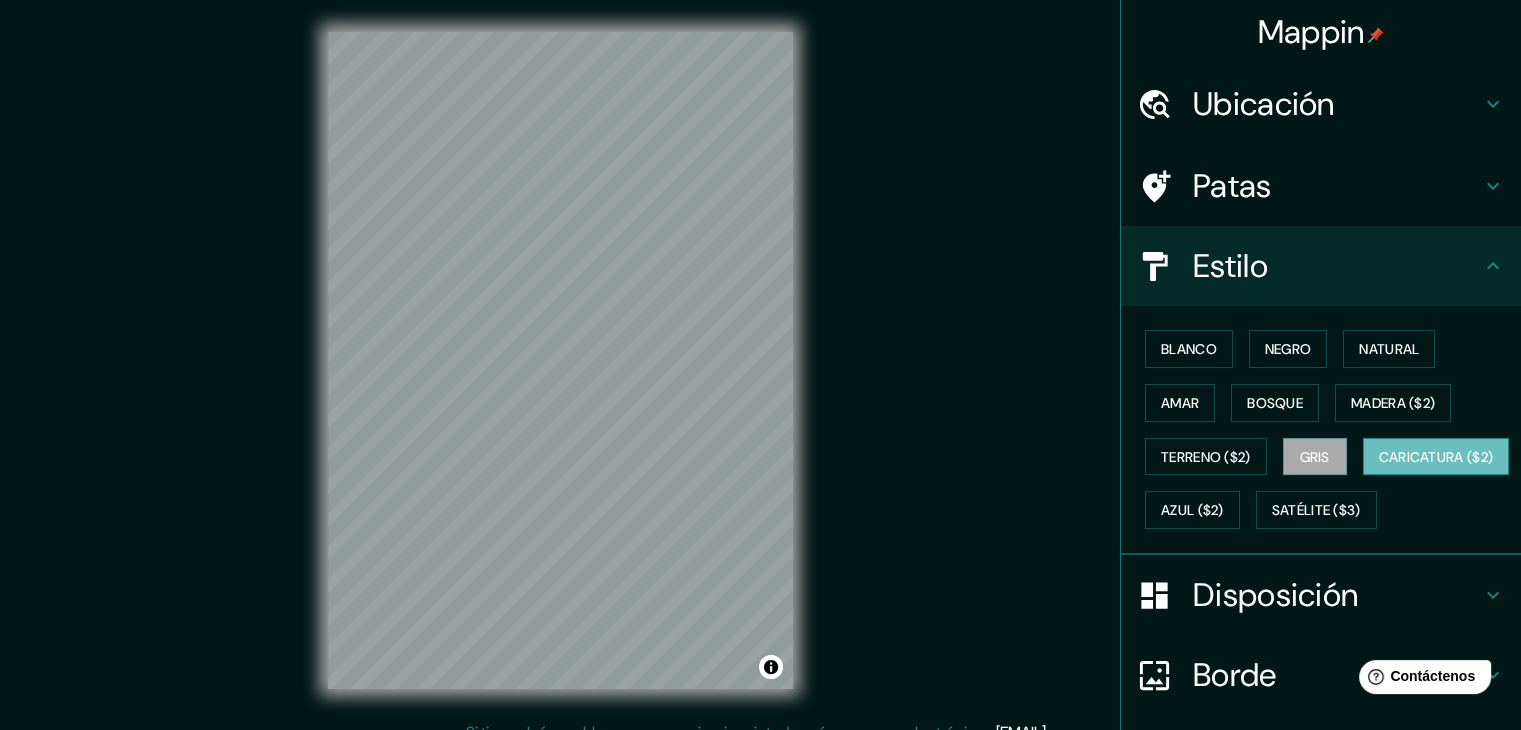 click on "Caricatura ($2)" at bounding box center [1436, 457] 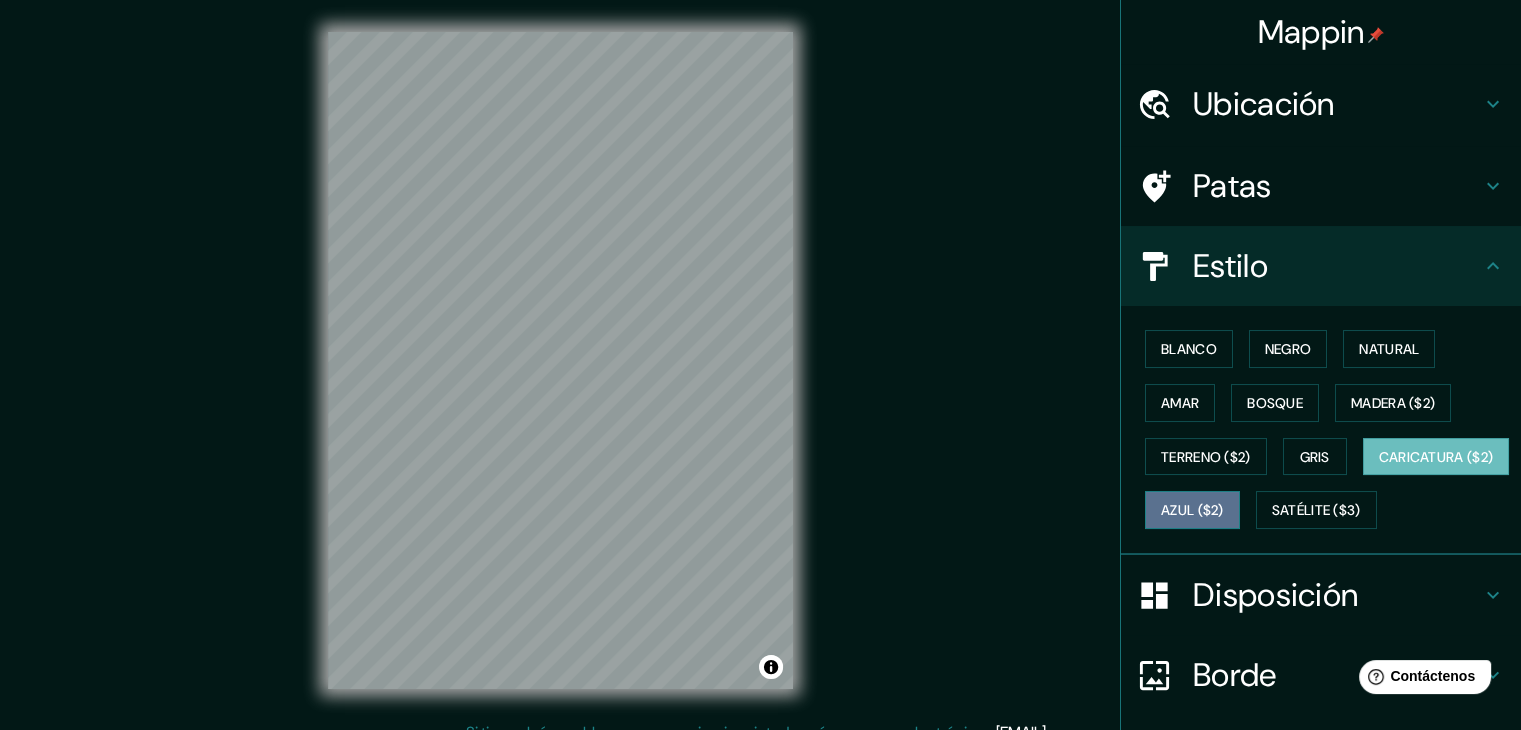 click on "Azul ($2)" at bounding box center [1192, 511] 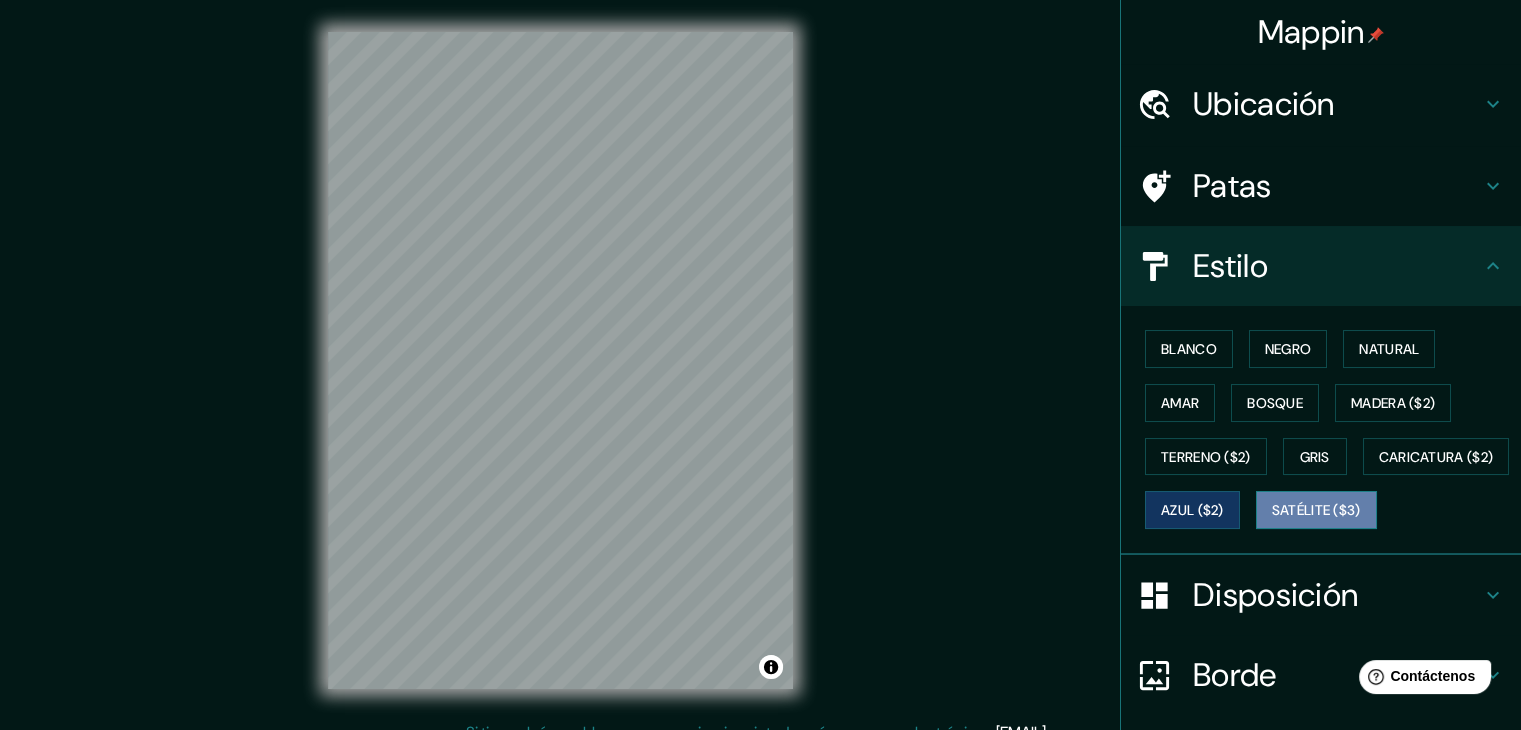 click on "Satélite ($3)" at bounding box center (1316, 510) 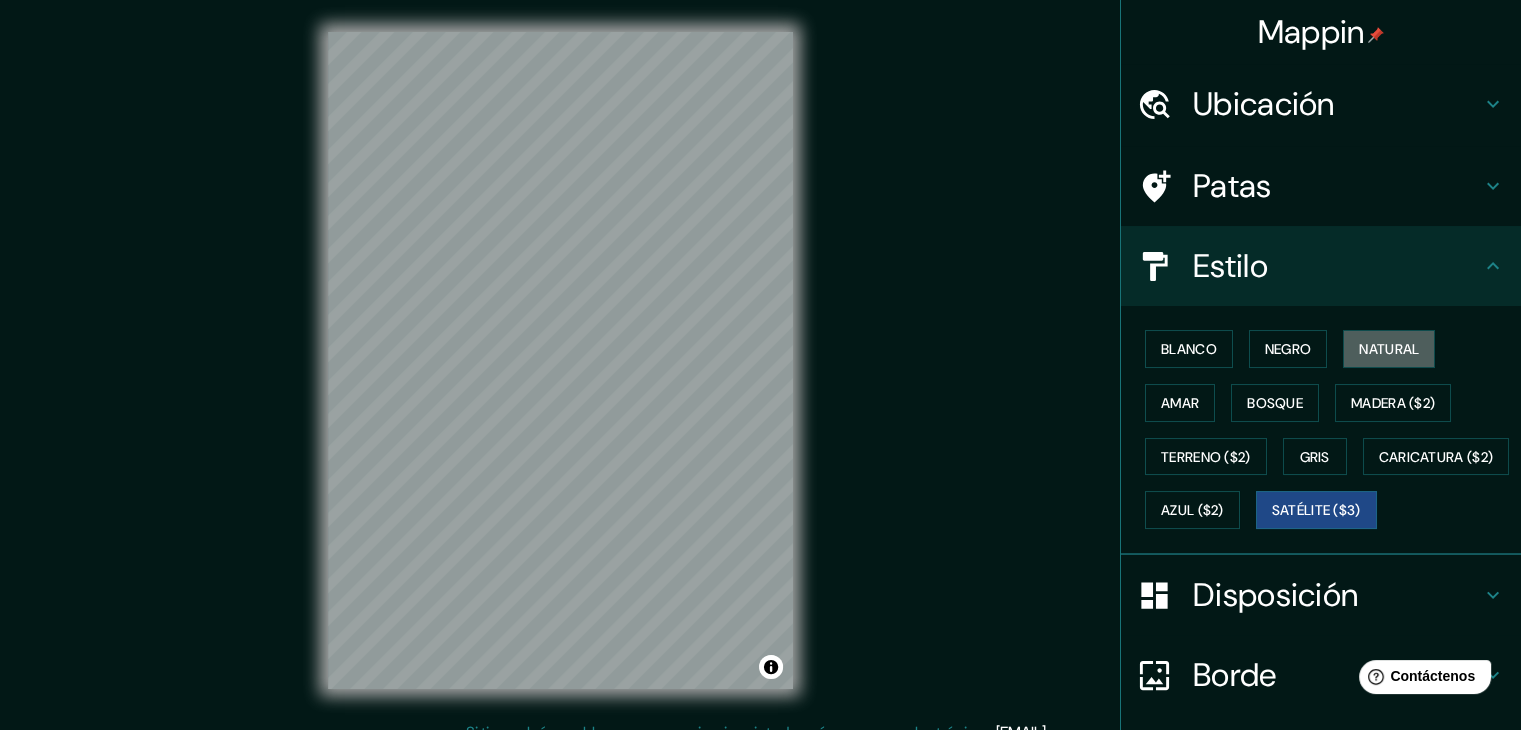 drag, startPoint x: 1364, startPoint y: 360, endPoint x: 1371, endPoint y: 376, distance: 17.464249 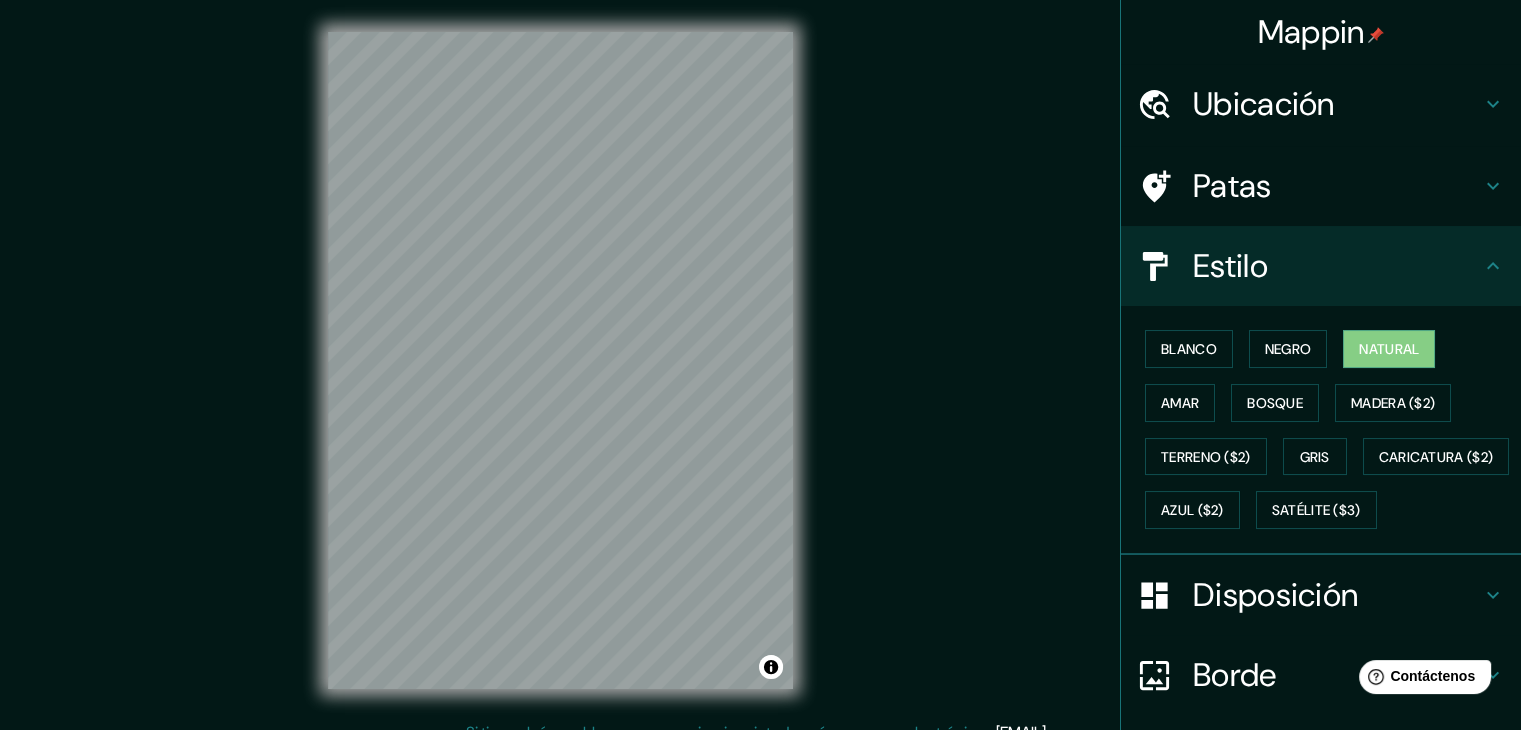 drag, startPoint x: 1485, startPoint y: 225, endPoint x: 1482, endPoint y: 211, distance: 14.3178215 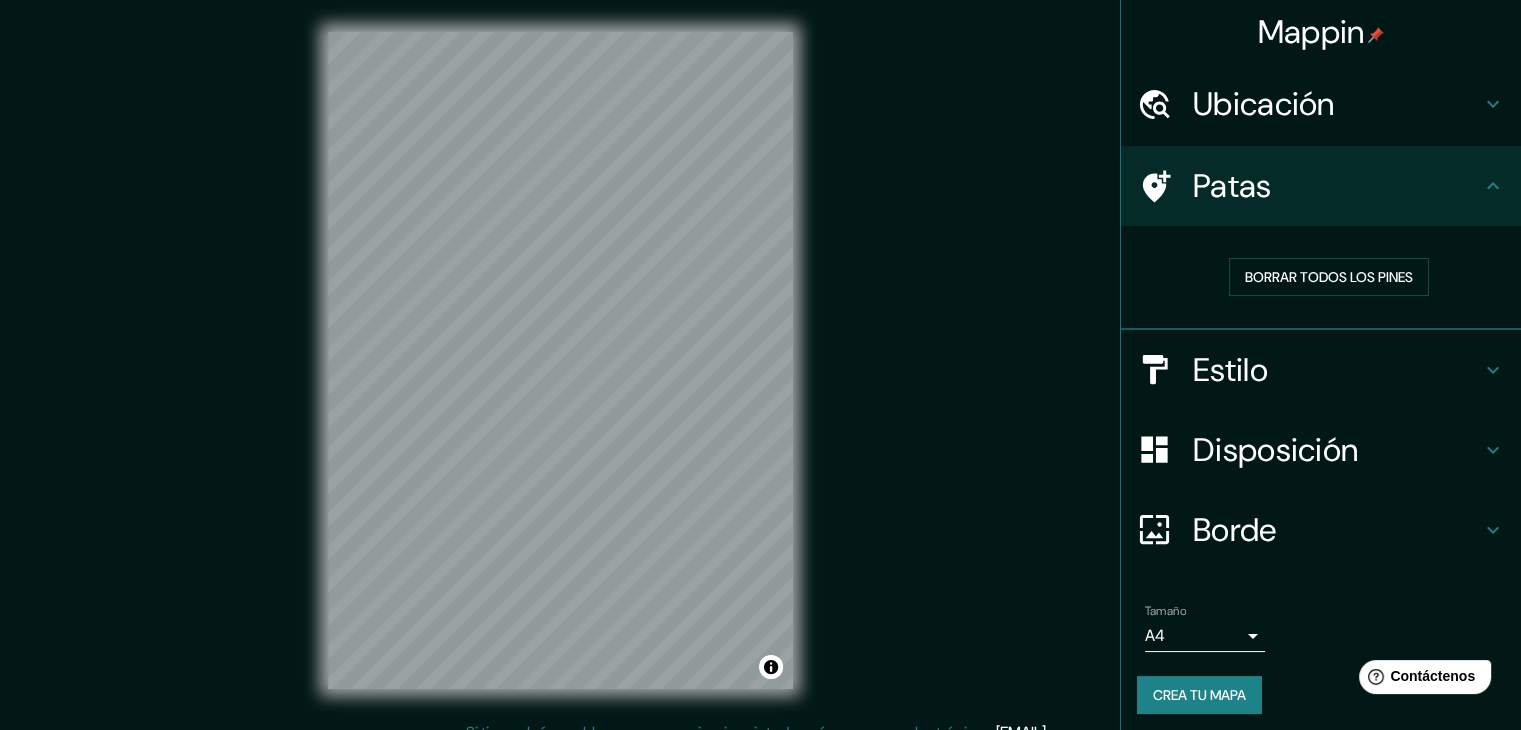 click 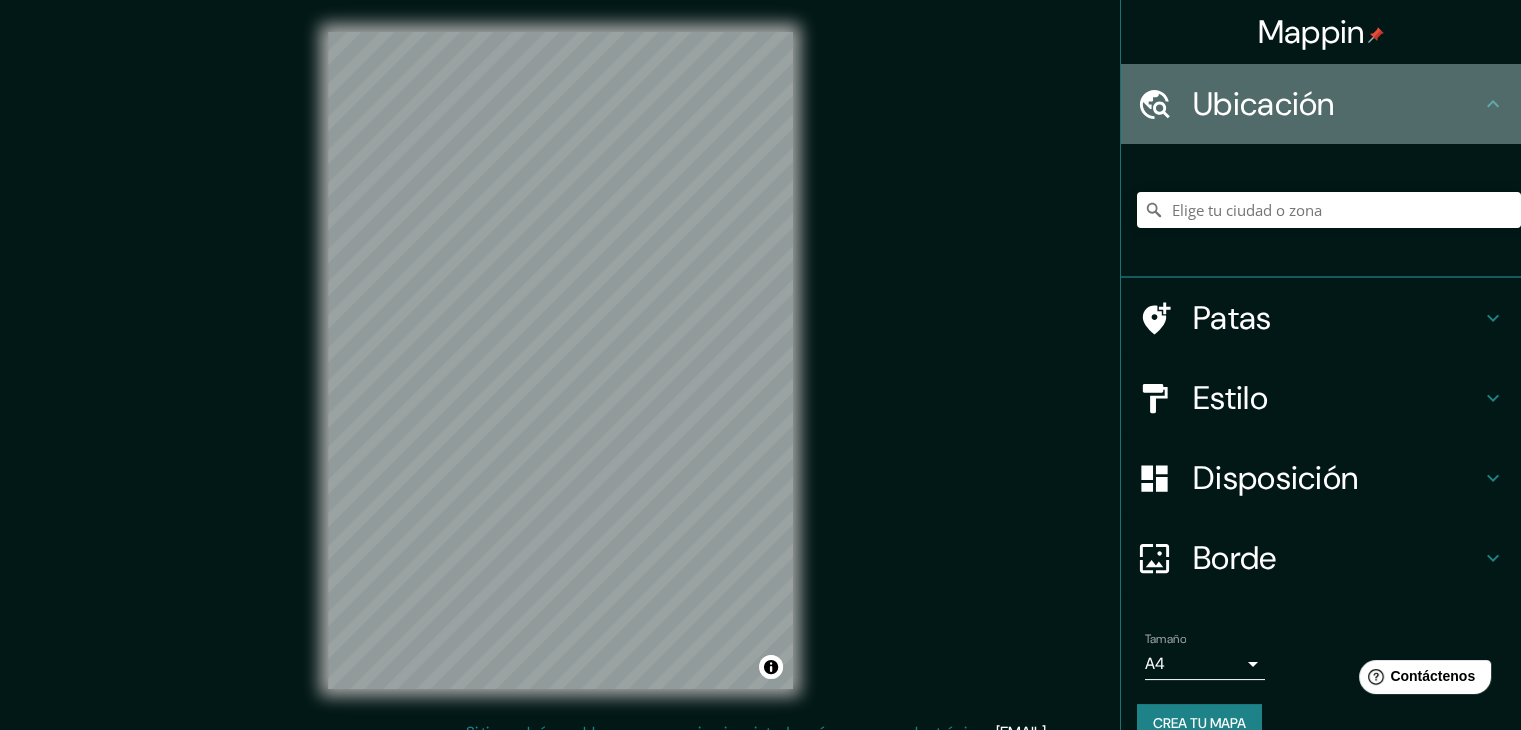 click 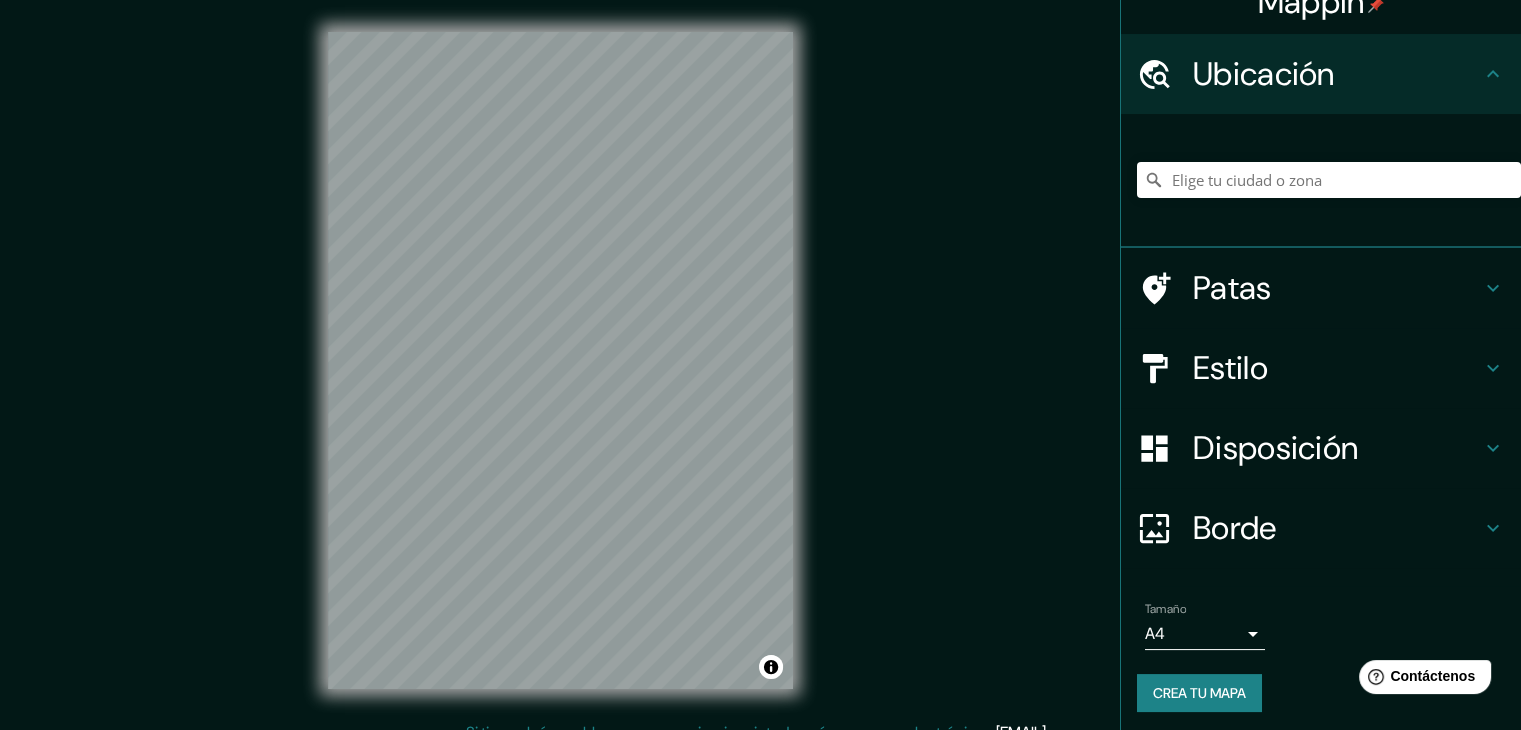 scroll, scrollTop: 35, scrollLeft: 0, axis: vertical 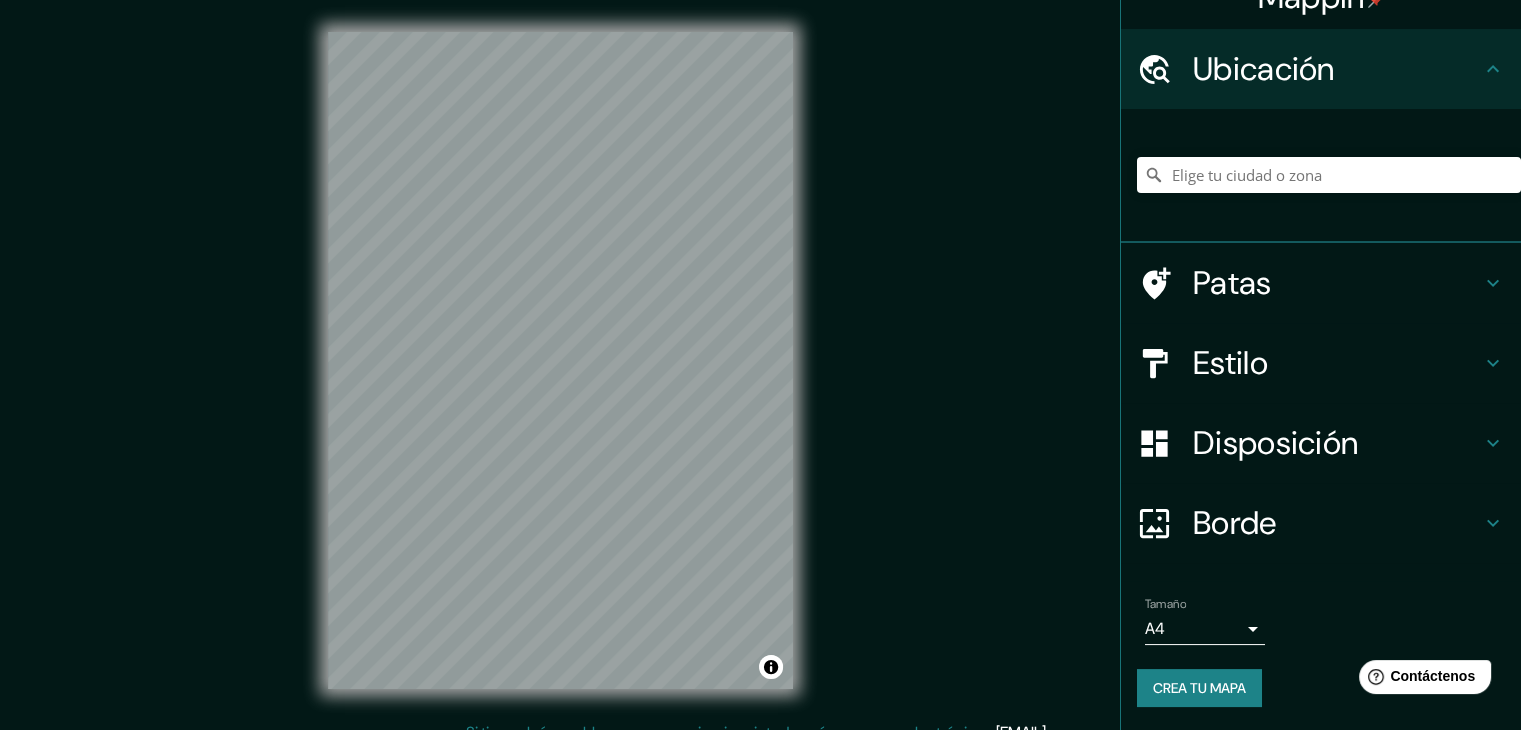 click on "Mappin Ubicación Patas Estilo Disposición Borde Elige un borde.  Consejo  : puedes opacar las capas del marco para crear efectos geniales. Ninguno Simple Transparente Elegante Tamaño A4 single Crea tu mapa © Mapbox   © OpenStreetMap   Improve this map Si tiene algún problema, sugerencia o inquietud, envíe un correo electrónico a  [EMAIL]  .   . . Texto original Valora esta traducción Tu opinión servirá para ayudar a mejorar el Traductor de Google" at bounding box center [760, 365] 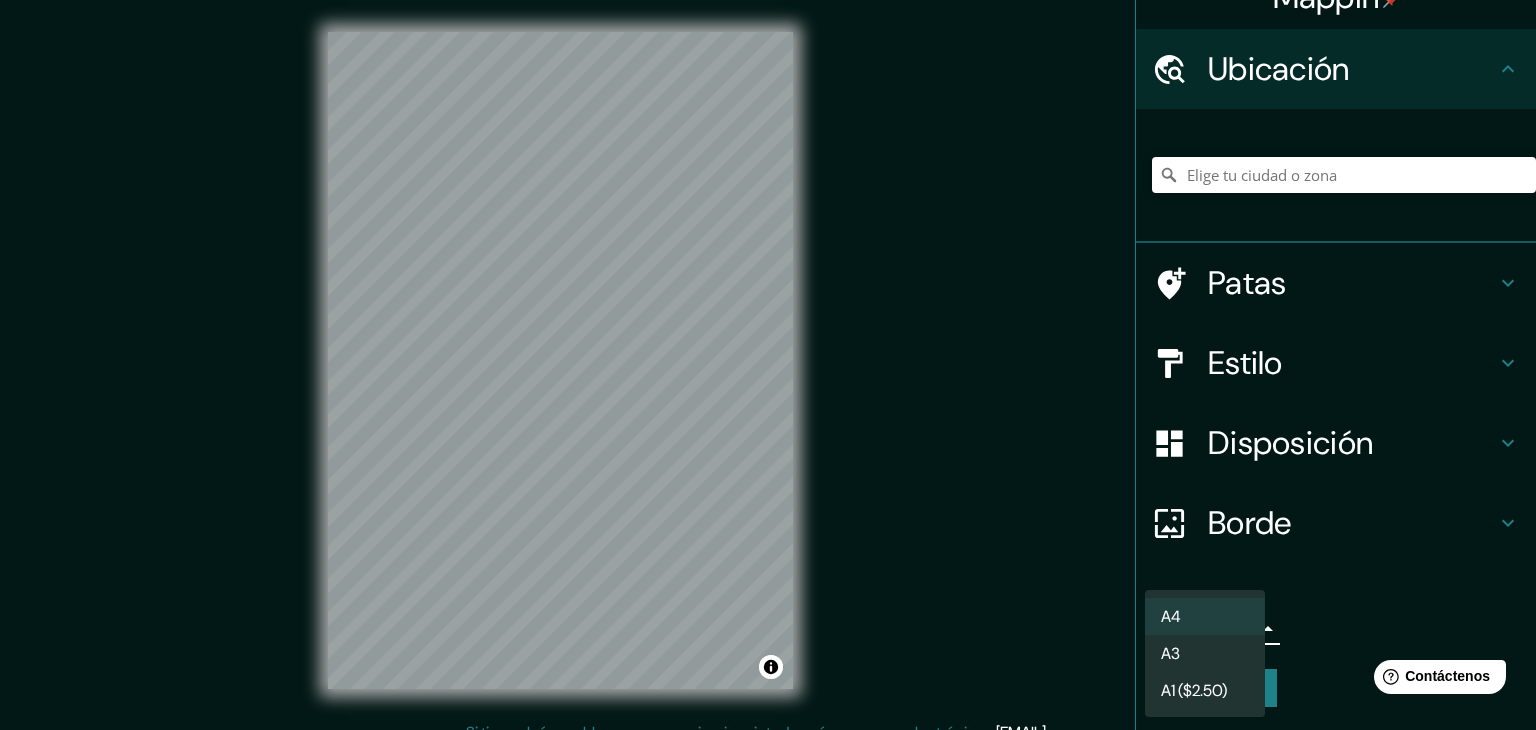 click at bounding box center (768, 365) 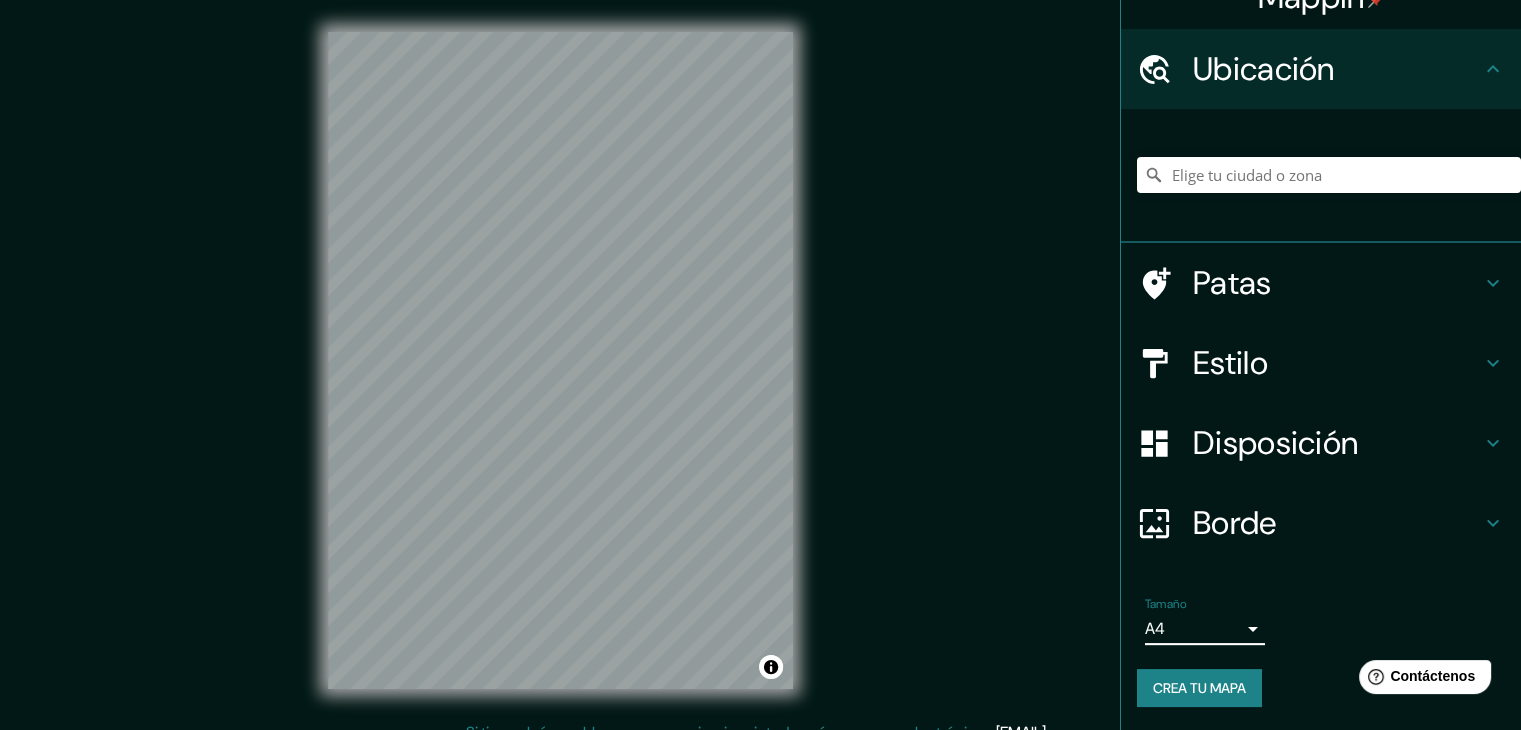 click on "Crea tu mapa" at bounding box center [1199, 688] 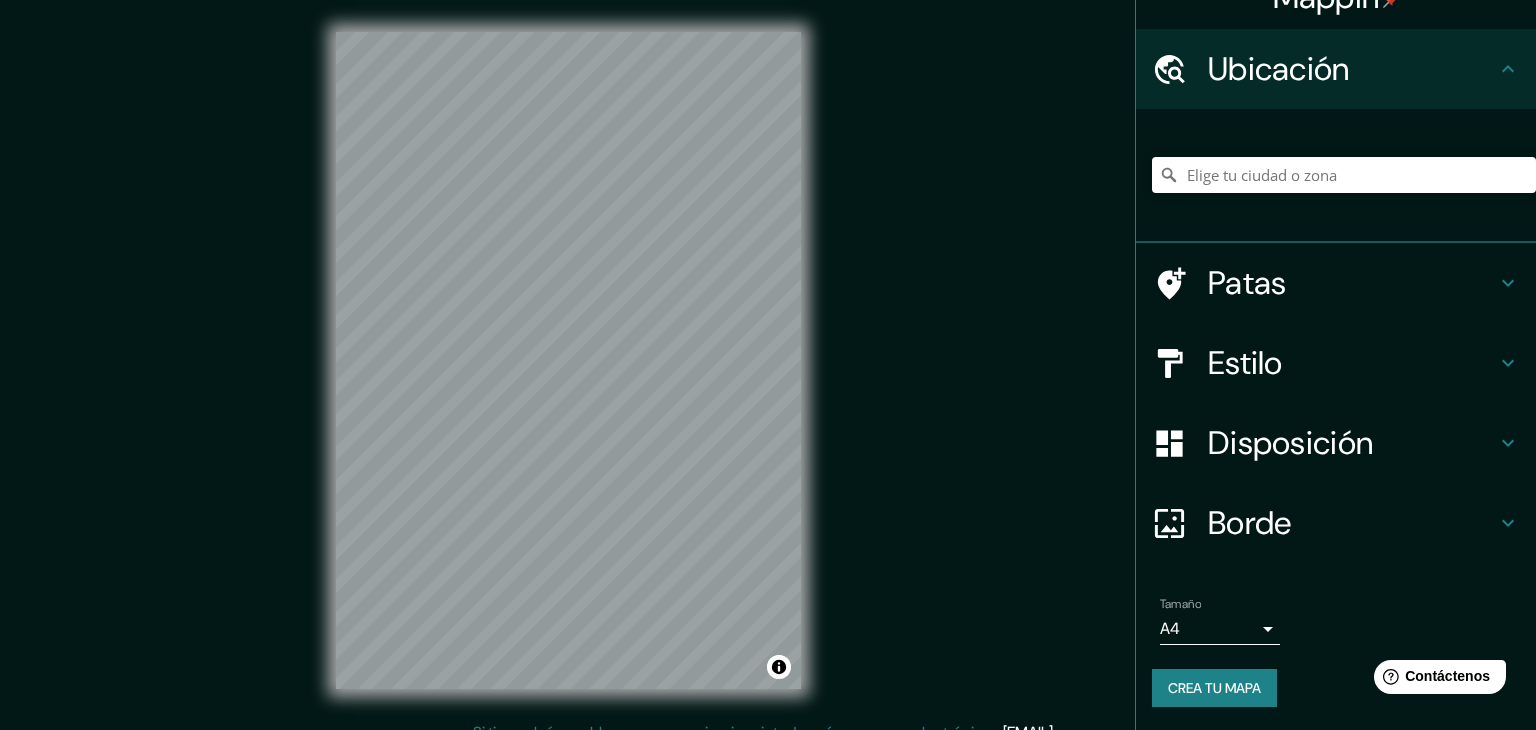 click on "Mappin Ubicación Patas Estilo Disposición Borde Elige un borde.  Consejo  : puedes opacar las capas del marco para crear efectos geniales. Ninguno Simple Transparente Elegante Tamaño A4 single Crea tu mapa © Mapbox   © OpenStreetMap   Improve this map Si tiene algún problema, sugerencia o inquietud, envíe un correo electrónico a  [EMAIL]  .   . . Texto original Valora esta traducción Tu opinión servirá para ayudar a mejorar el Traductor de Google" at bounding box center [768, 365] 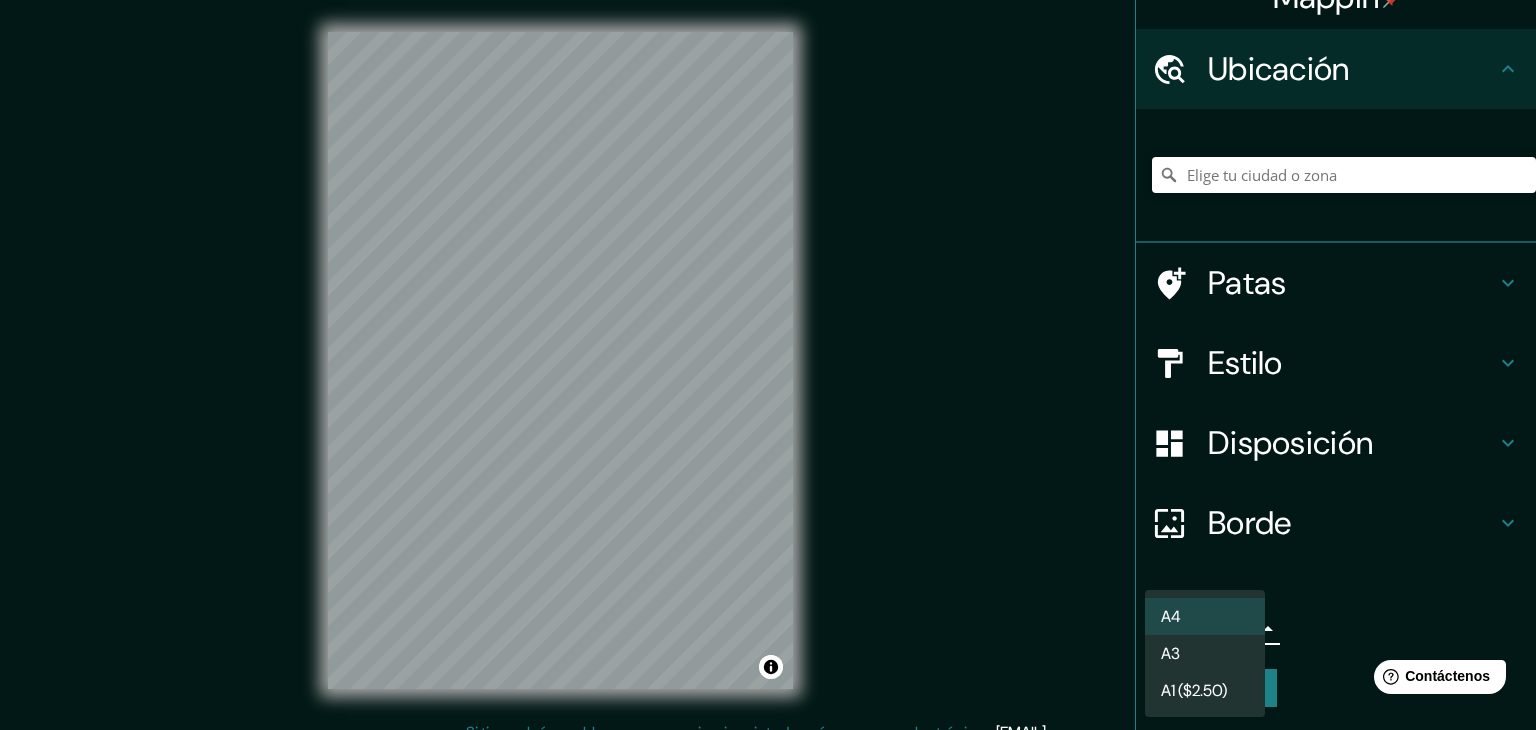 click on "A3" at bounding box center (1205, 653) 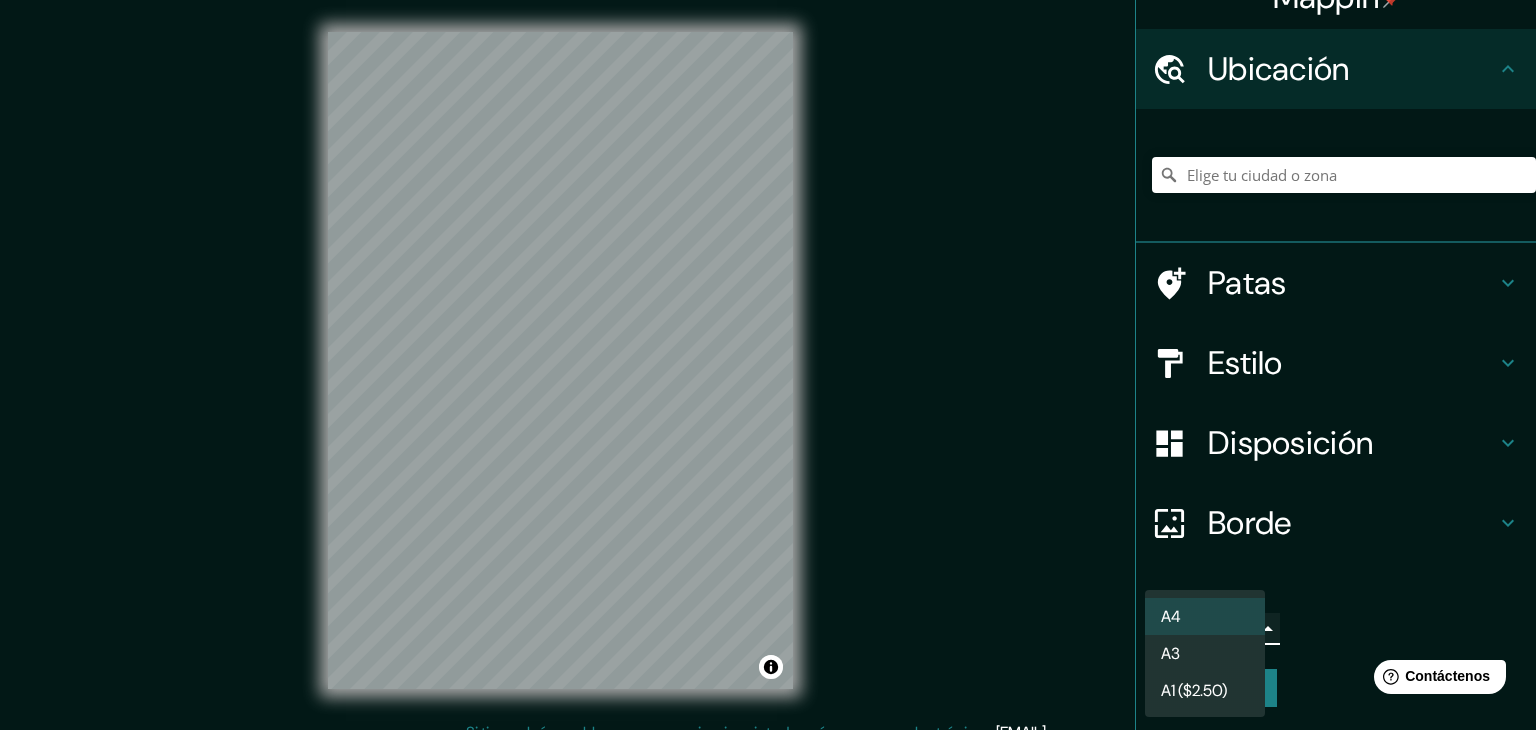 type on "a4" 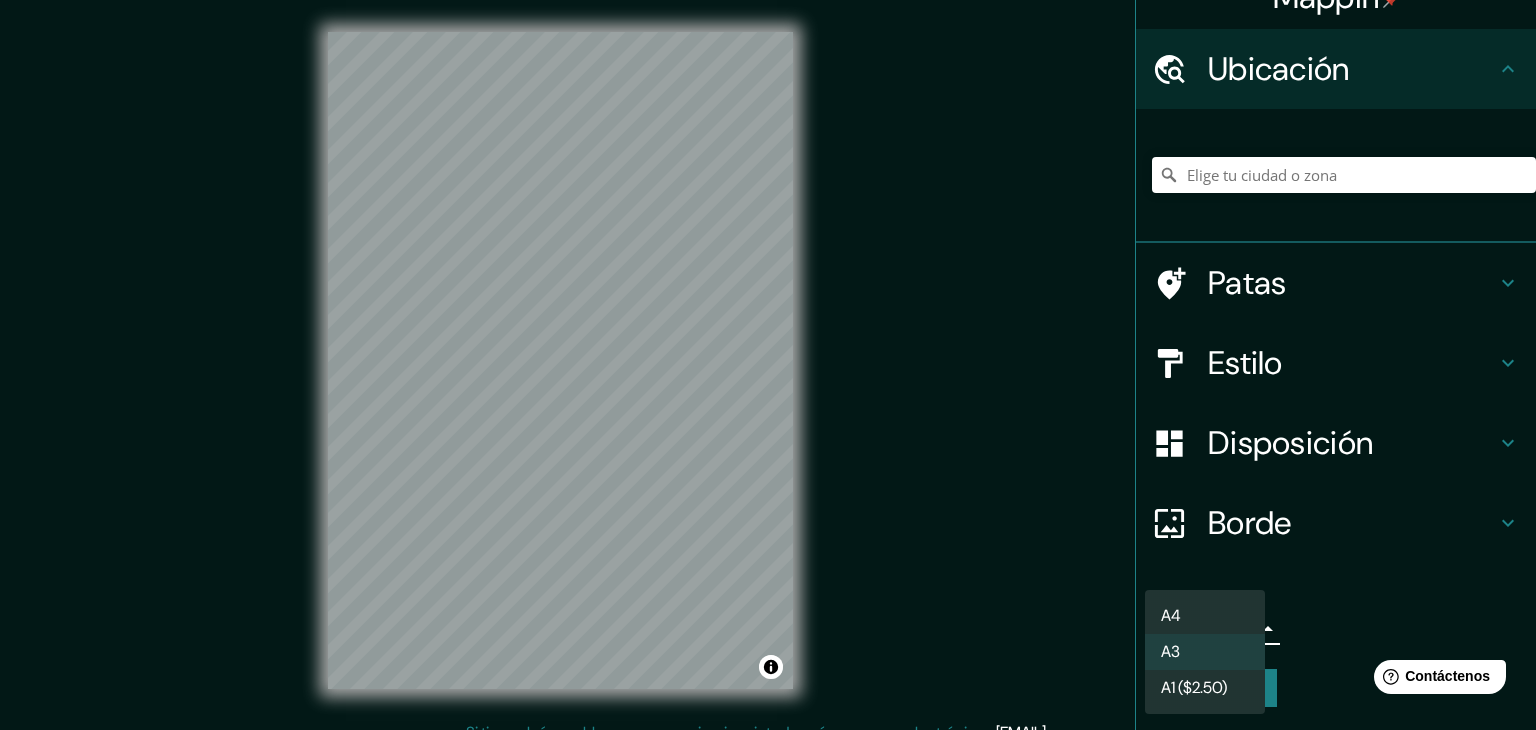 click on "Mappin Ubicación Patas Estilo Disposición Borde Elige un borde.  Consejo  : puedes opacar las capas del marco para crear efectos geniales. Ninguno Simple Transparente Elegante Tamaño A3 a4 Crea tu mapa © Mapbox   © OpenStreetMap   Improve this map Si tiene algún problema, sugerencia o inquietud, envíe un correo electrónico a  [EMAIL]  .   . . Texto original Valora esta traducción Tu opinión servirá para ayudar a mejorar el Traductor de Google A4 A3 A1 ($2.50)" at bounding box center (768, 365) 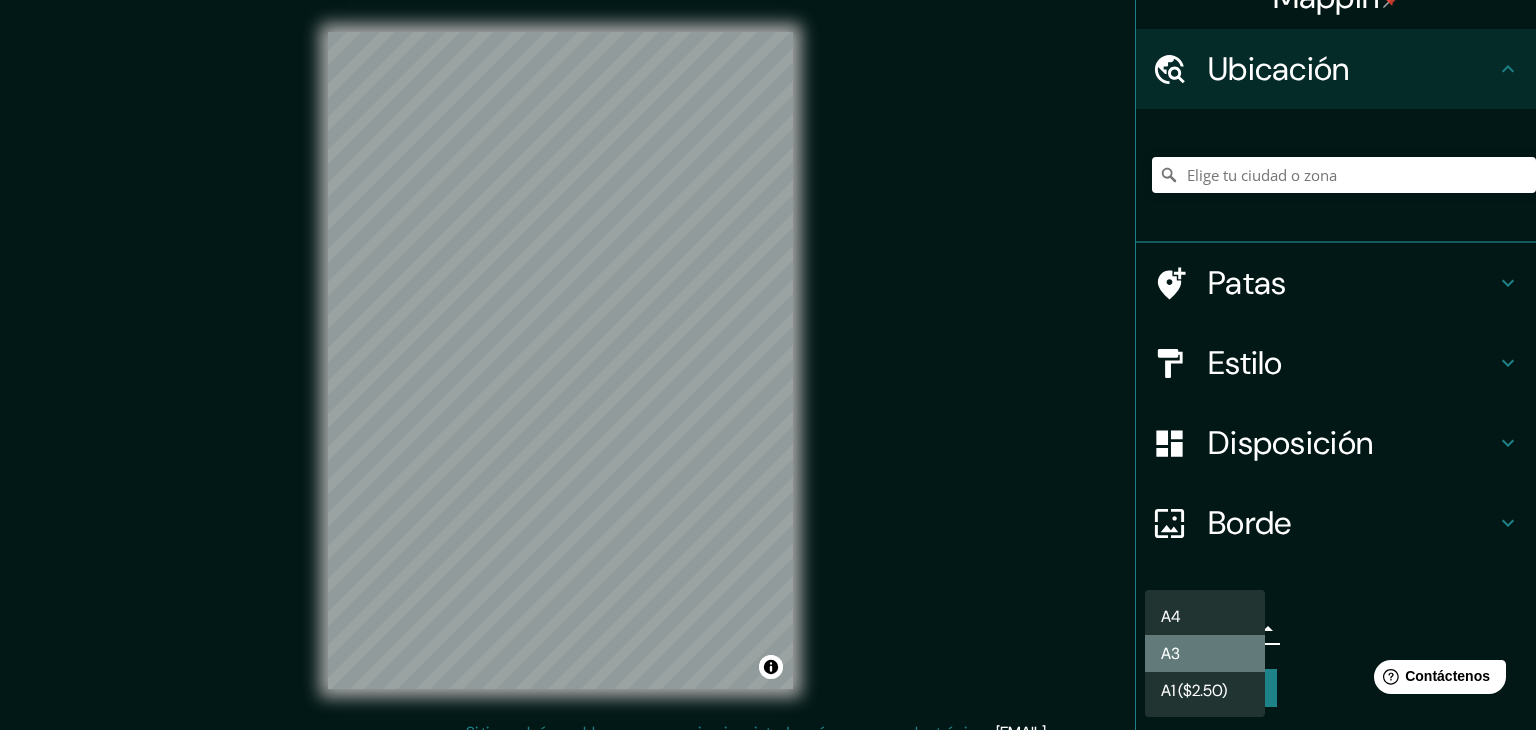 click on "A3" at bounding box center (1205, 653) 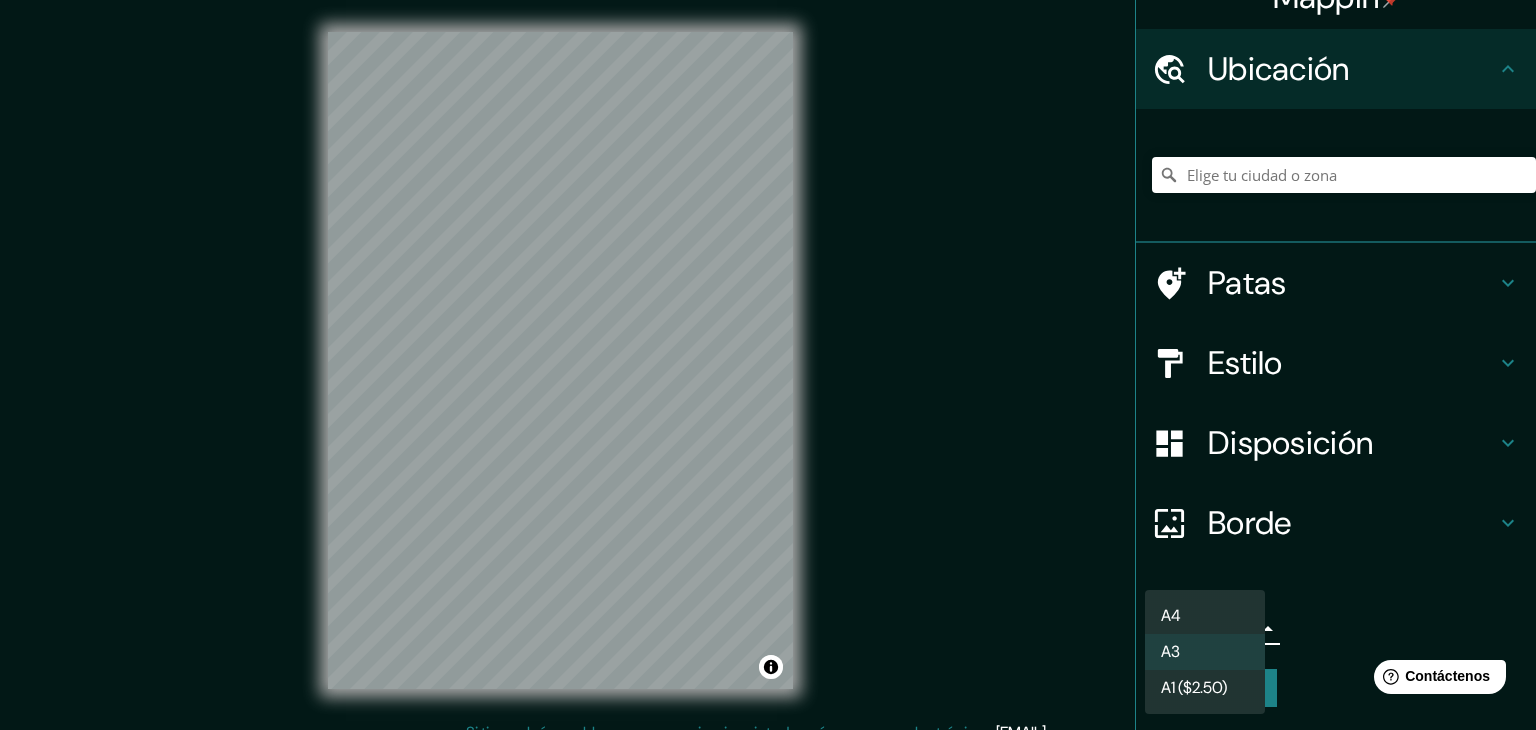 click on "Mappin Ubicación Patas Estilo Disposición Borde Elige un borde.  Consejo  : puedes opacar las capas del marco para crear efectos geniales. Ninguno Simple Transparente Elegante Tamaño A3 a4 Crea tu mapa © Mapbox   © OpenStreetMap   Improve this map Si tiene algún problema, sugerencia o inquietud, envíe un correo electrónico a  [EMAIL]  .   . . Texto original Valora esta traducción Tu opinión servirá para ayudar a mejorar el Traductor de Google A4 A3 A1 ($2.50)" at bounding box center (768, 365) 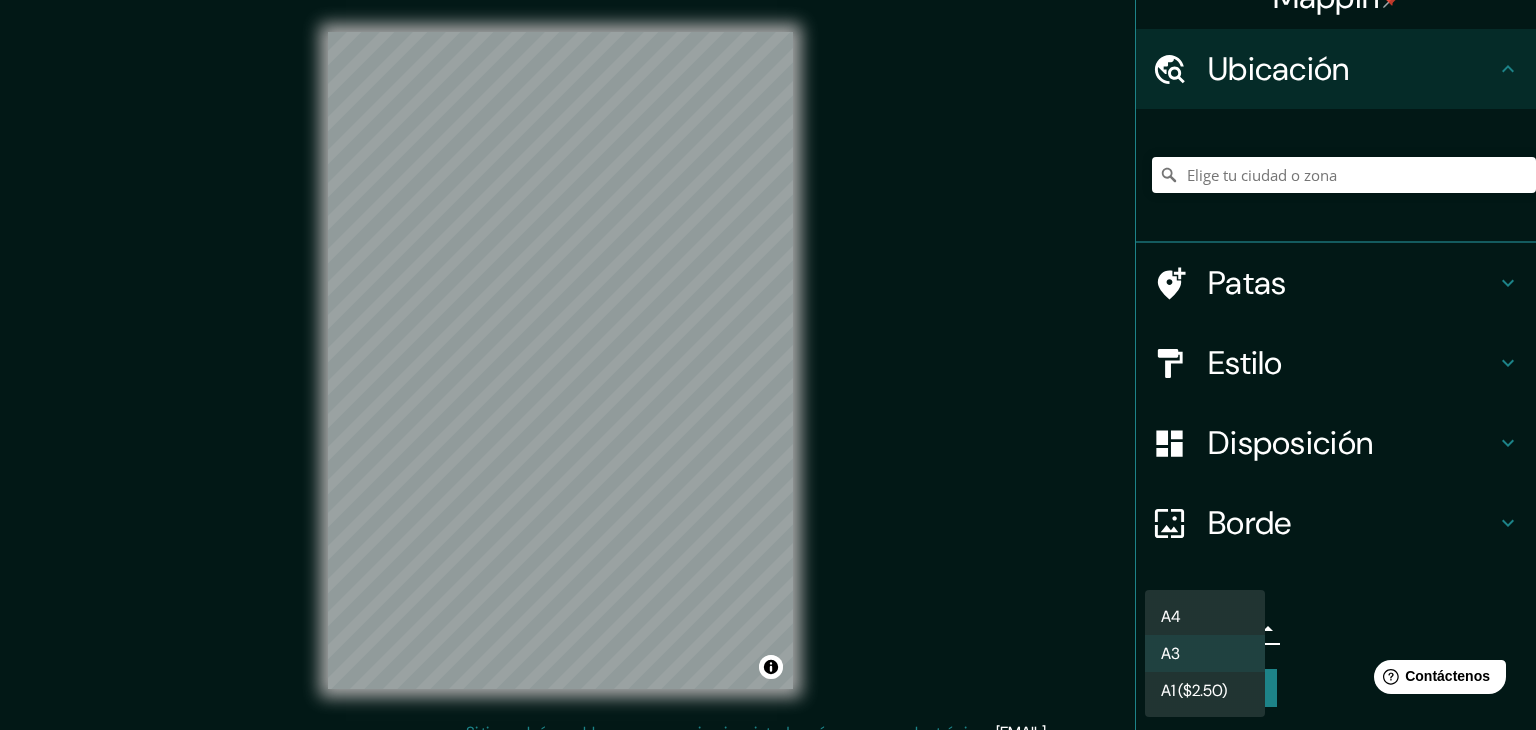 click on "A3" at bounding box center [1205, 653] 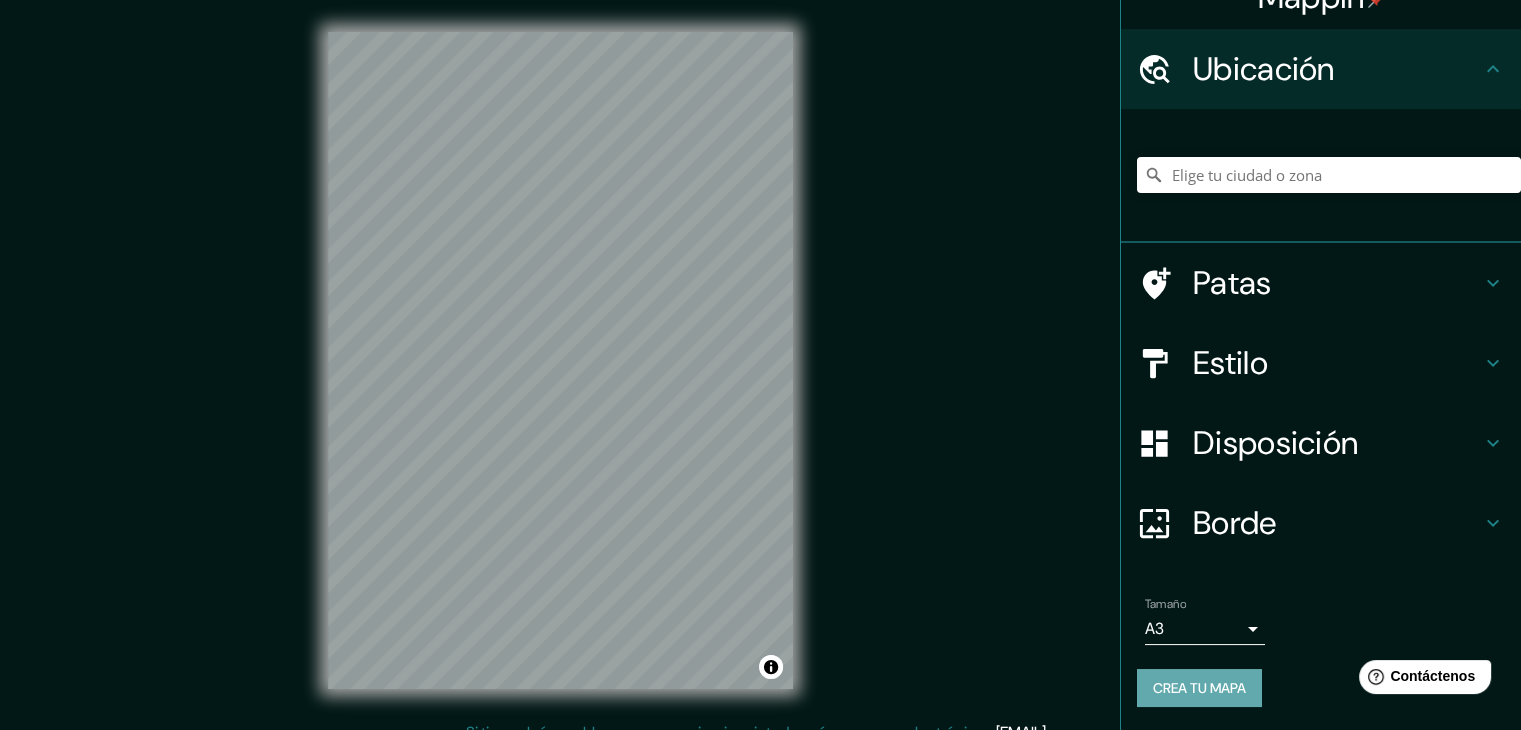 click on "Crea tu mapa" at bounding box center (1199, 688) 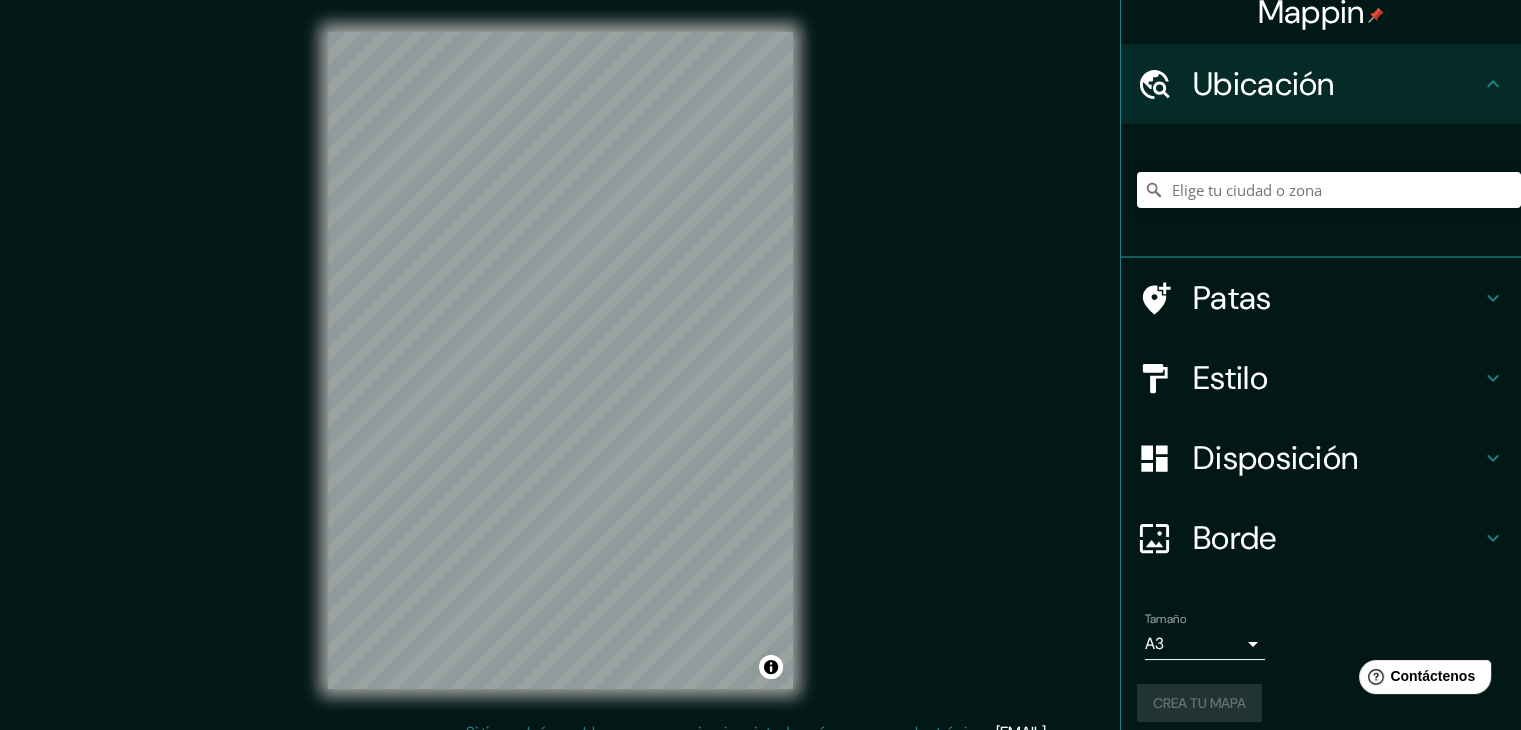 scroll, scrollTop: 0, scrollLeft: 0, axis: both 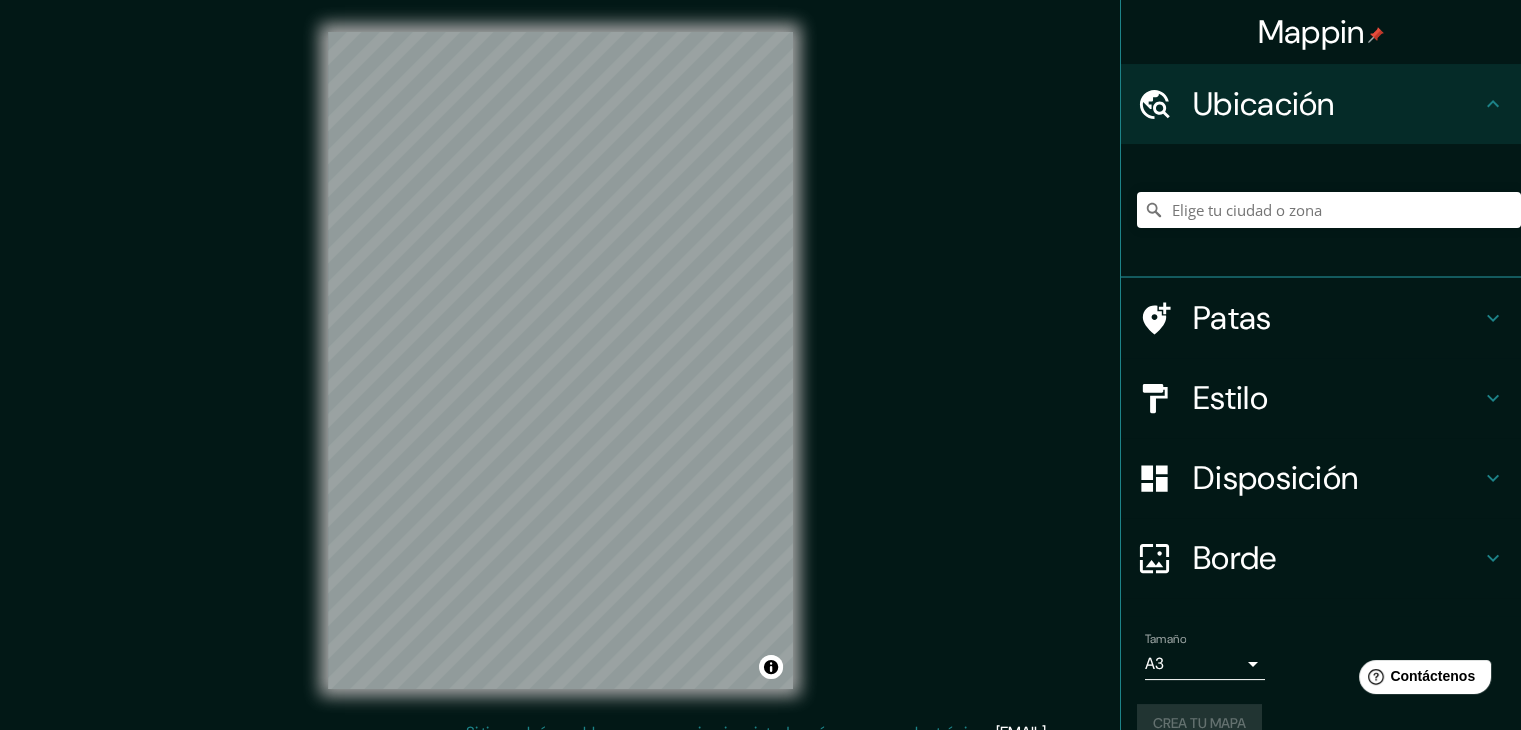 click on "Disposición" at bounding box center [1337, 478] 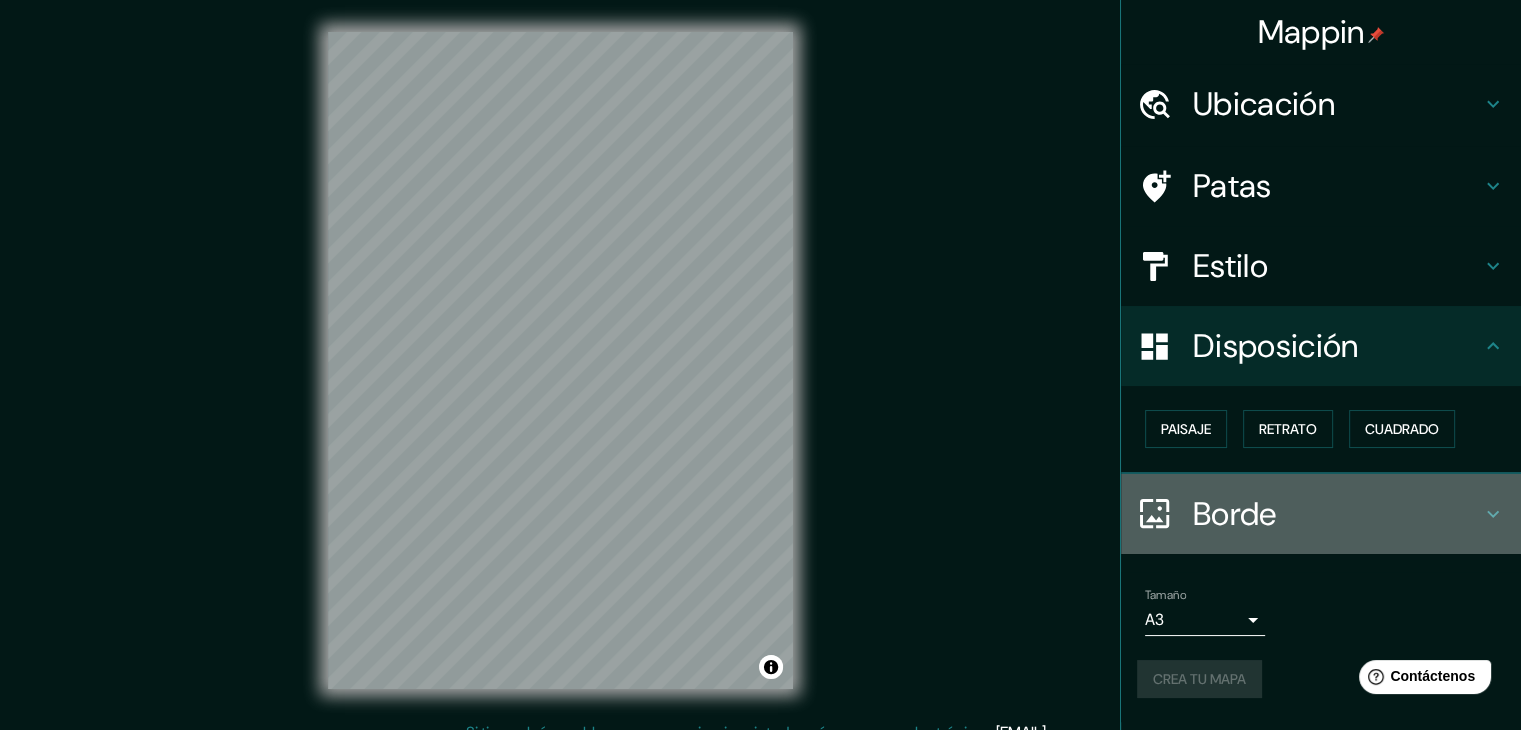 click on "Borde" at bounding box center (1337, 514) 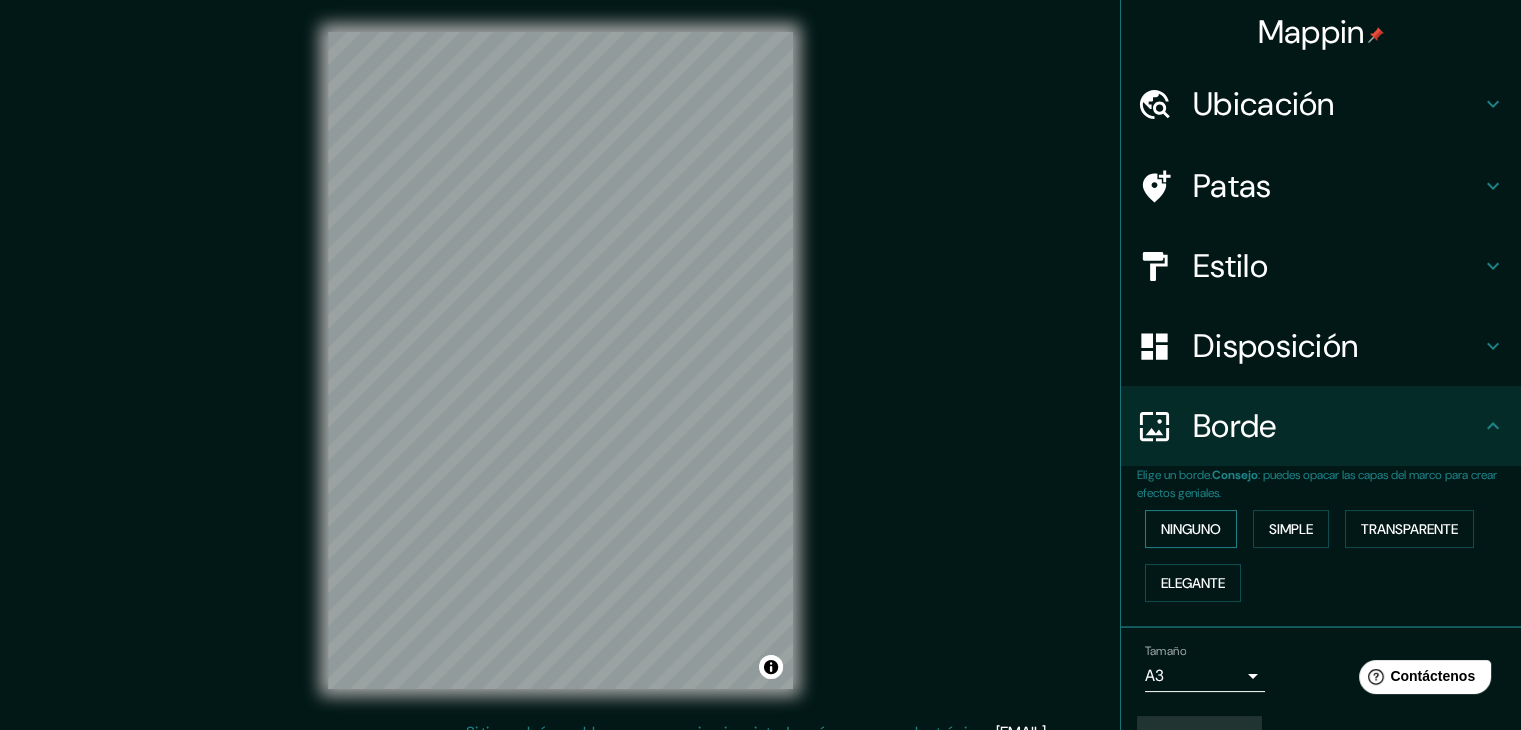 click on "Ninguno" at bounding box center (1191, 529) 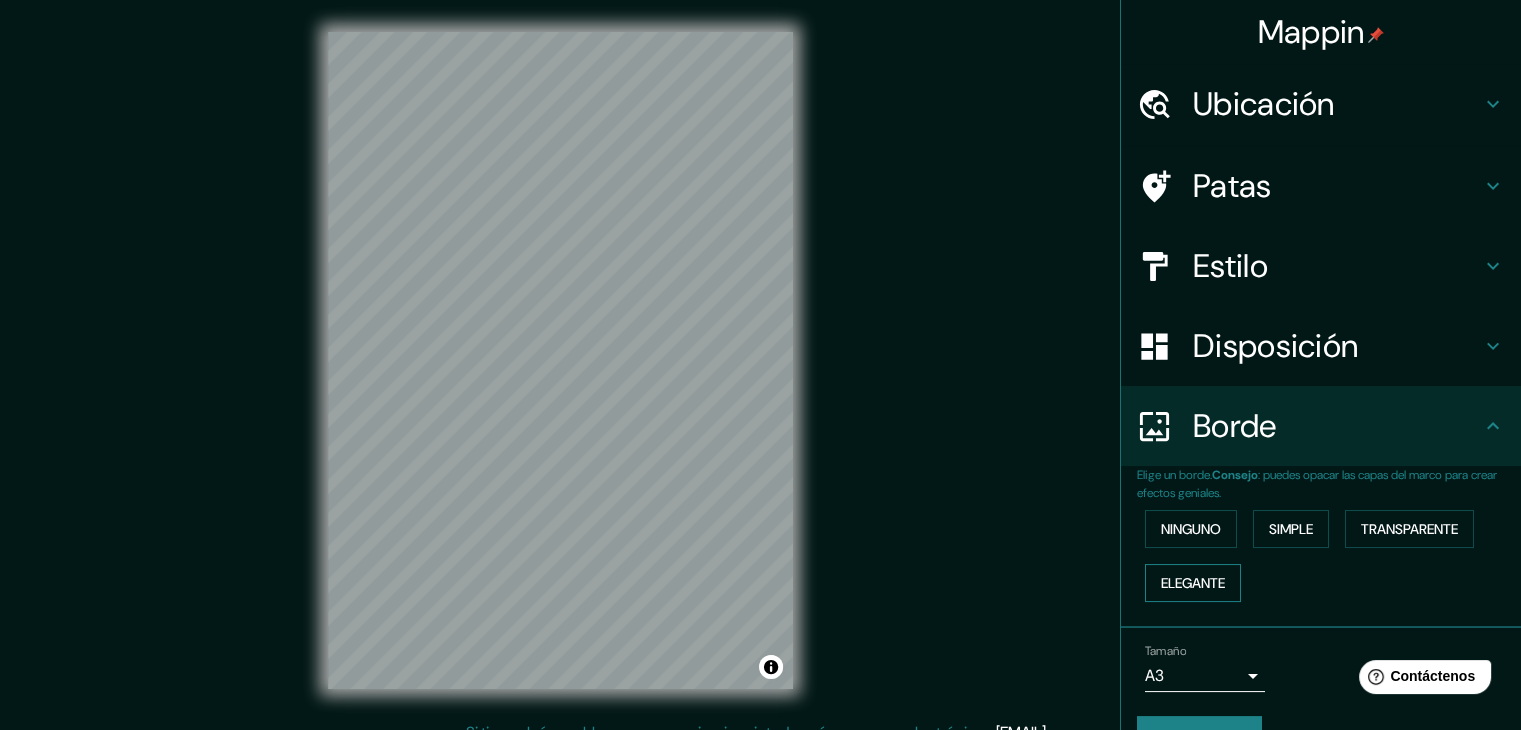 click on "Elegante" at bounding box center [1193, 583] 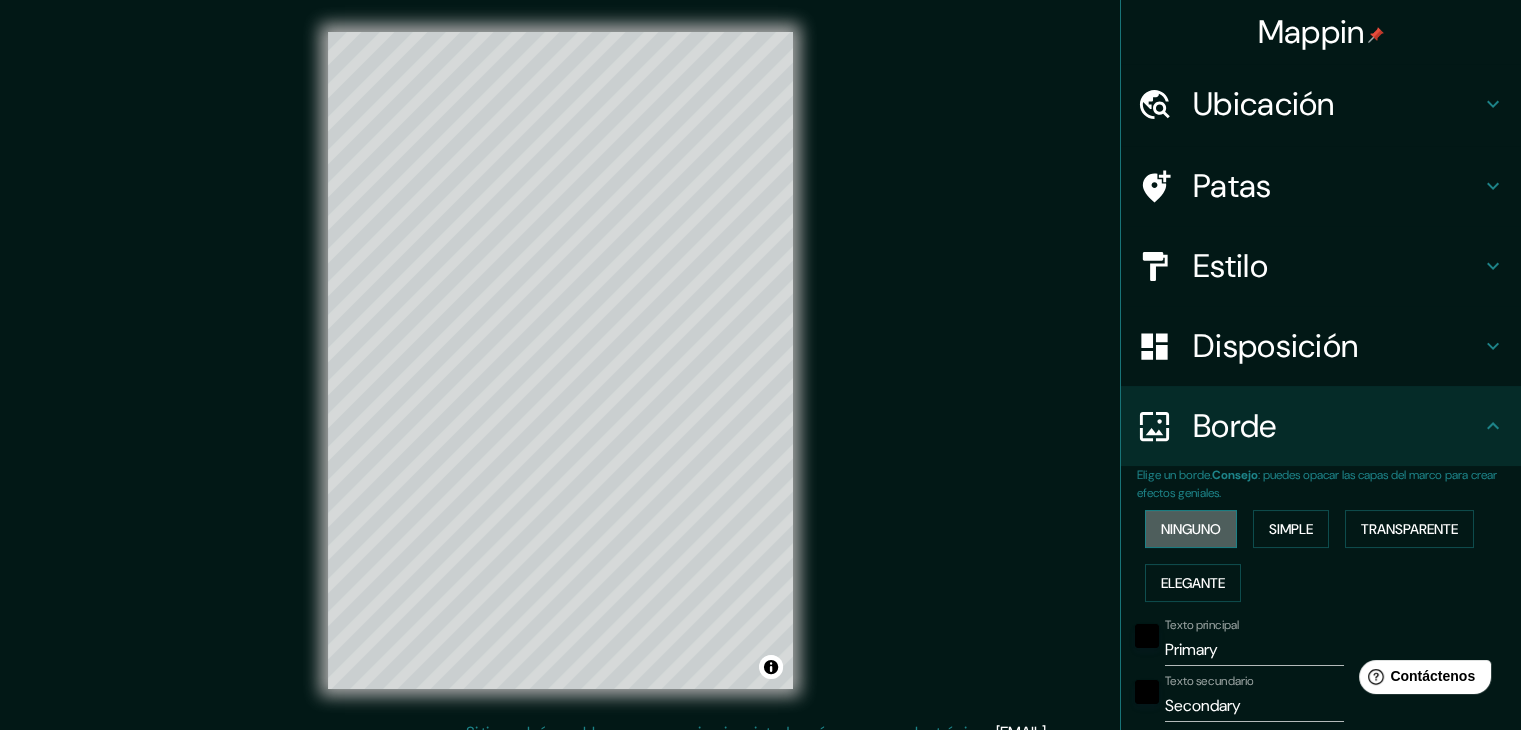 click on "Ninguno" at bounding box center [1191, 529] 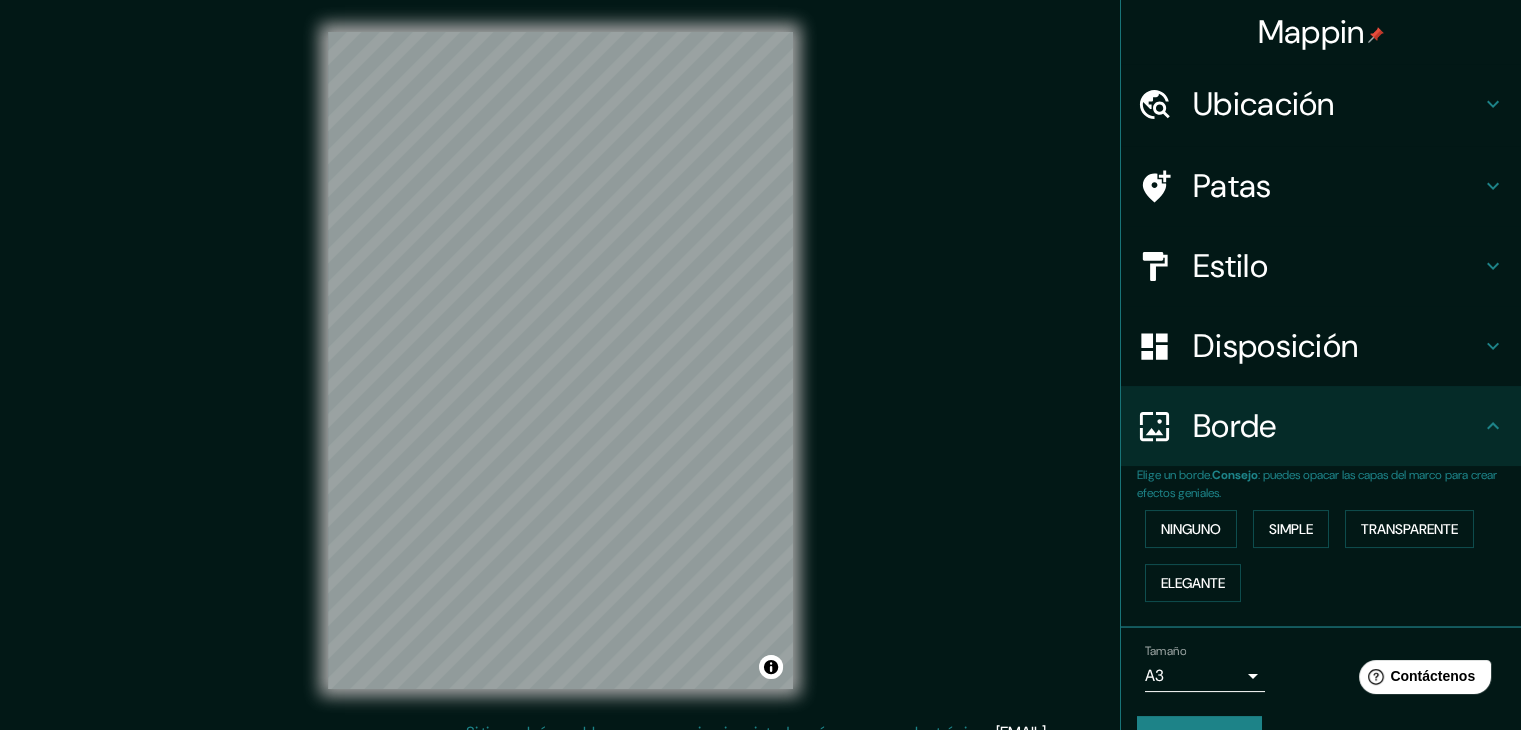 click 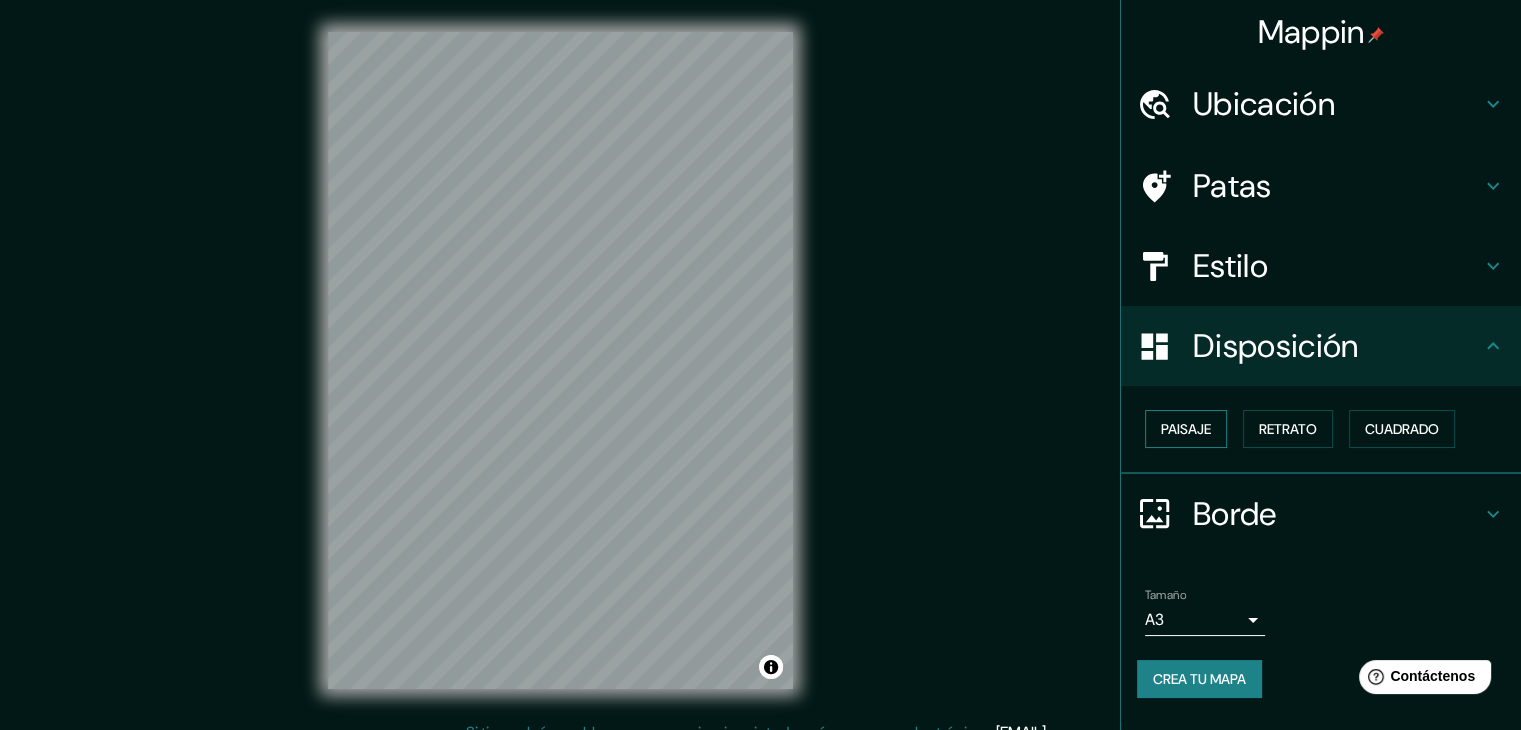 click on "Paisaje" at bounding box center (1186, 429) 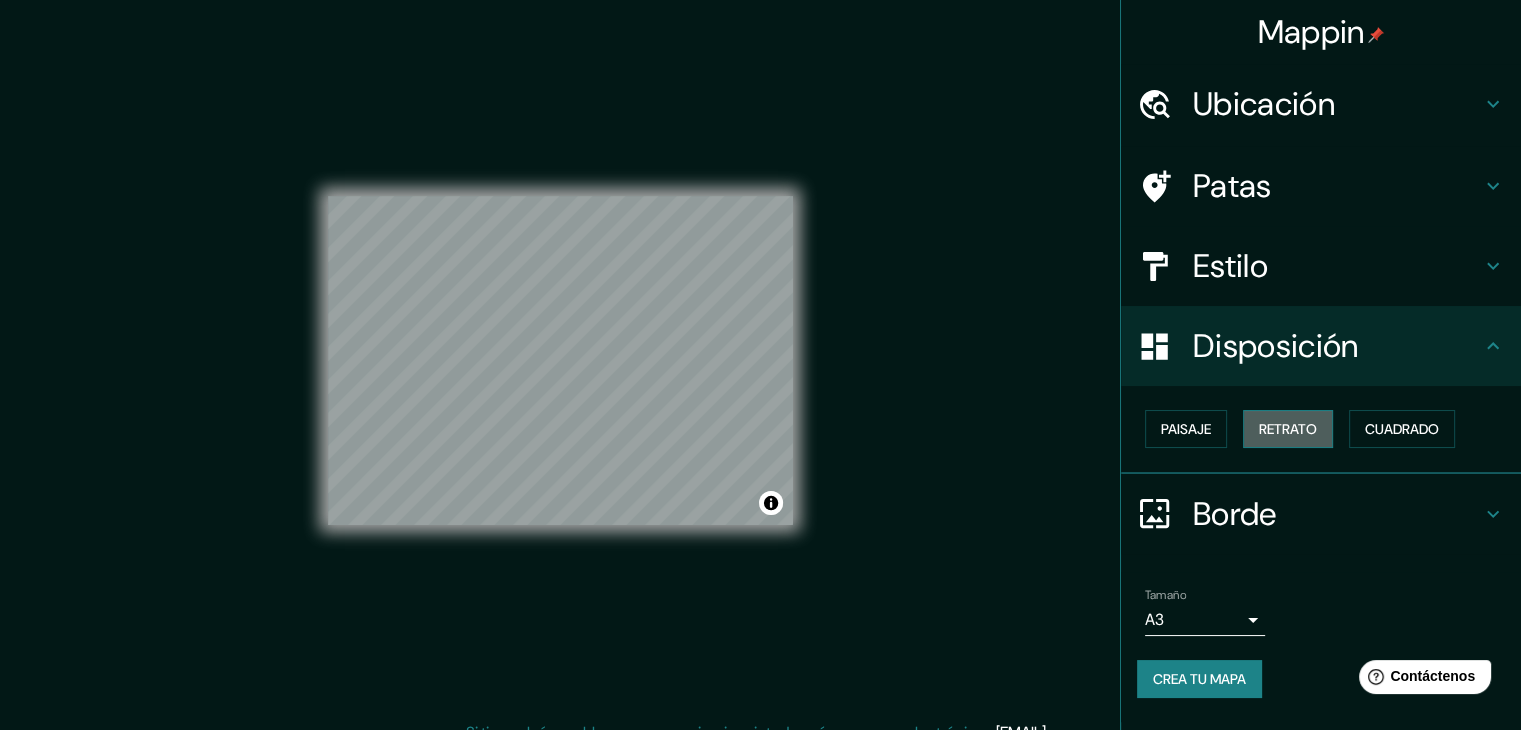 click on "Retrato" at bounding box center (1288, 429) 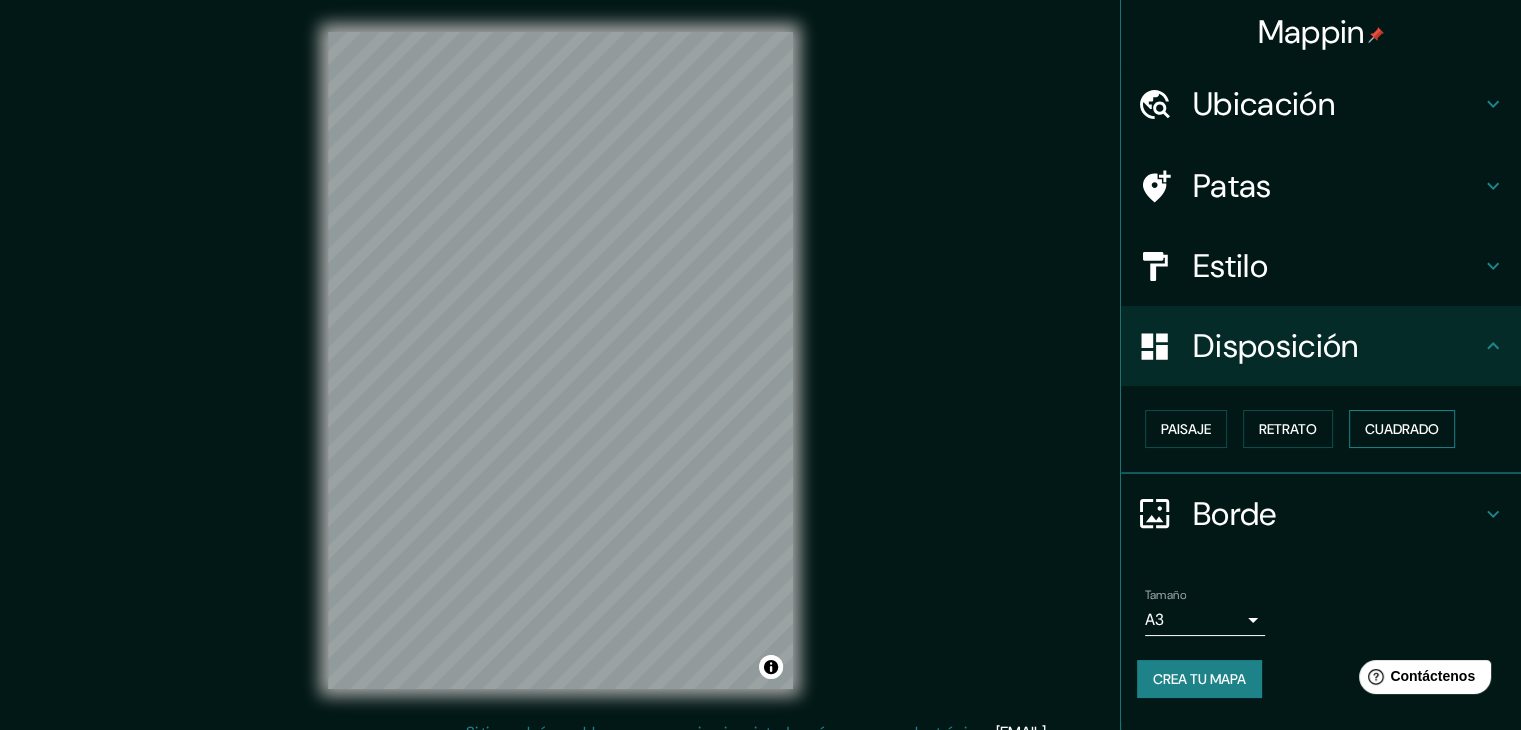 click on "Cuadrado" at bounding box center (1402, 429) 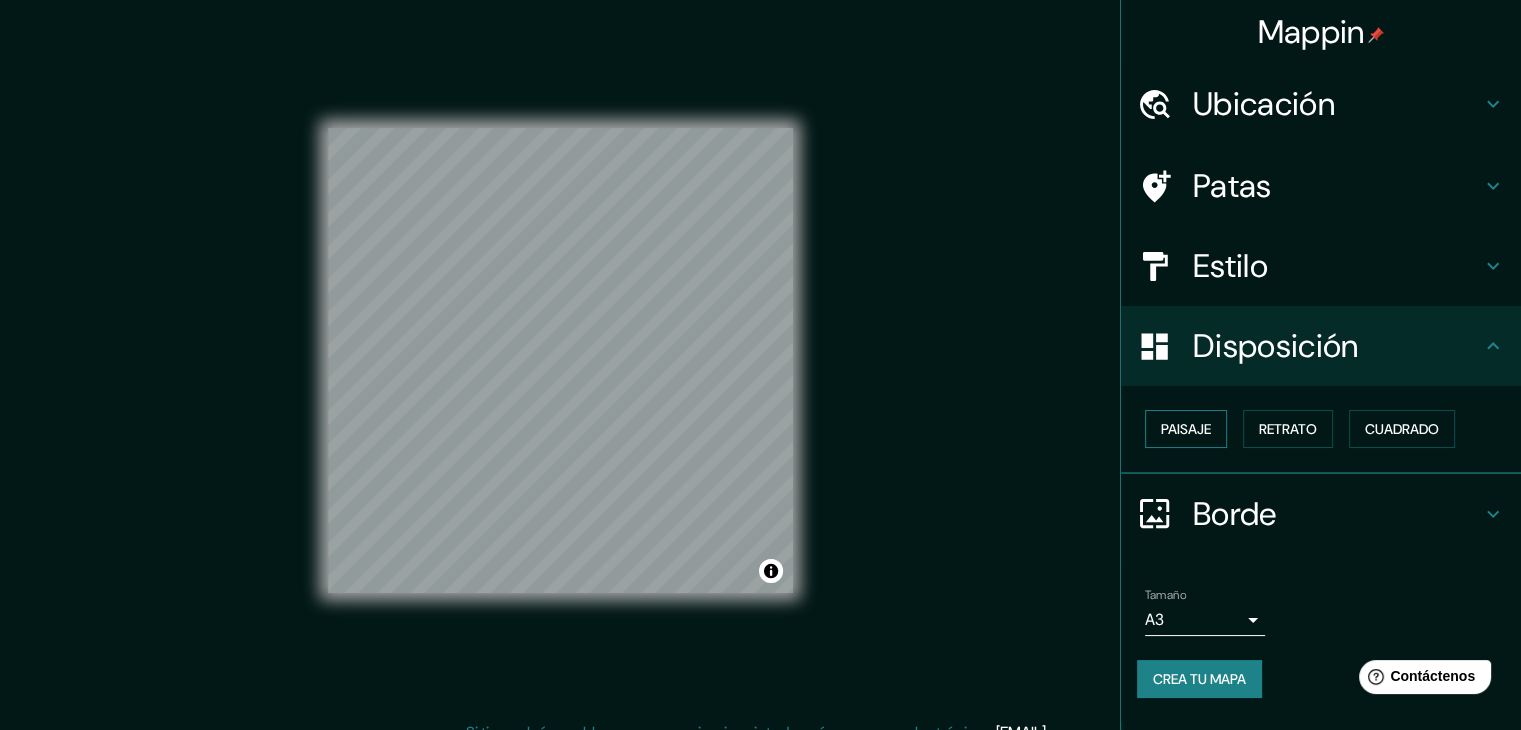 click on "Paisaje" at bounding box center [1186, 429] 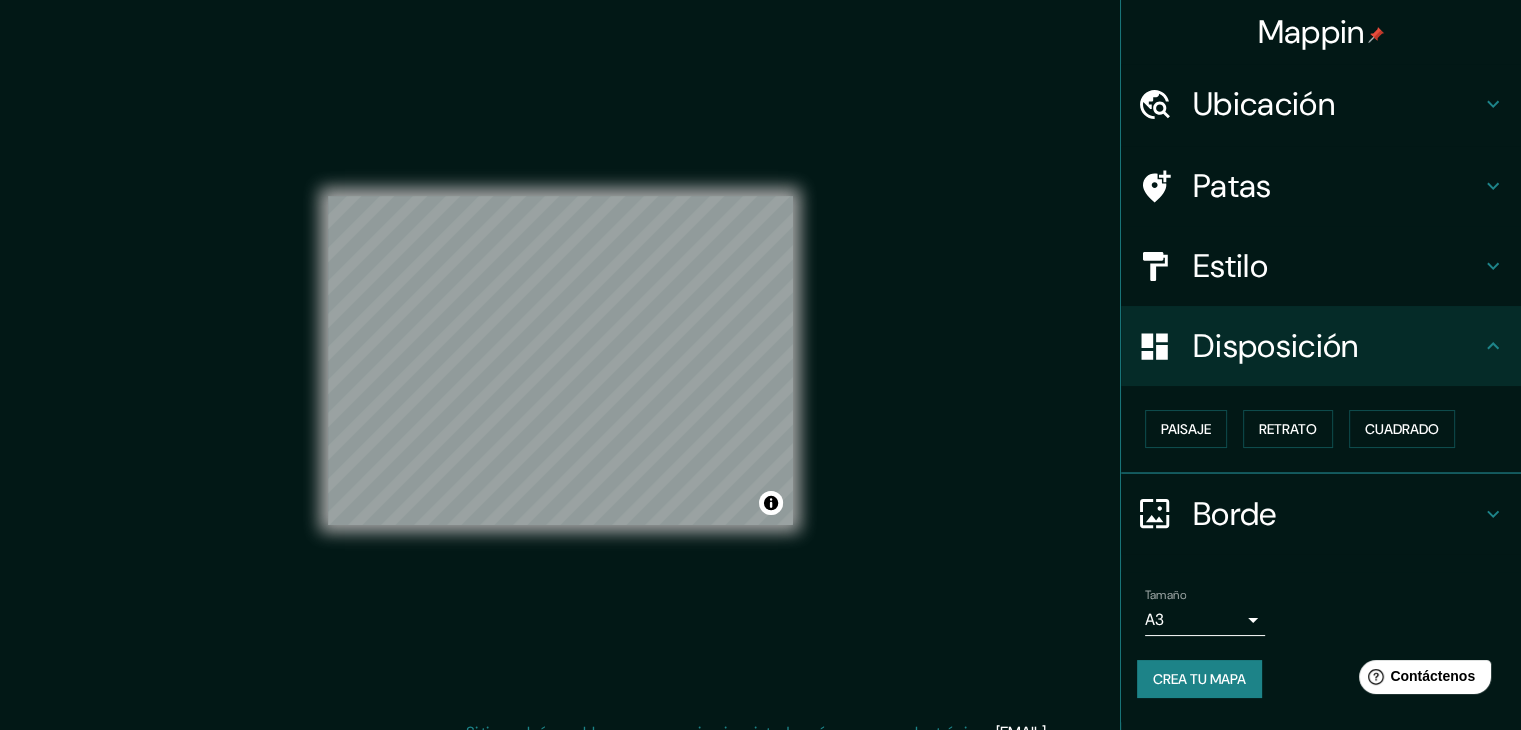 click on "Estilo" at bounding box center [1337, 266] 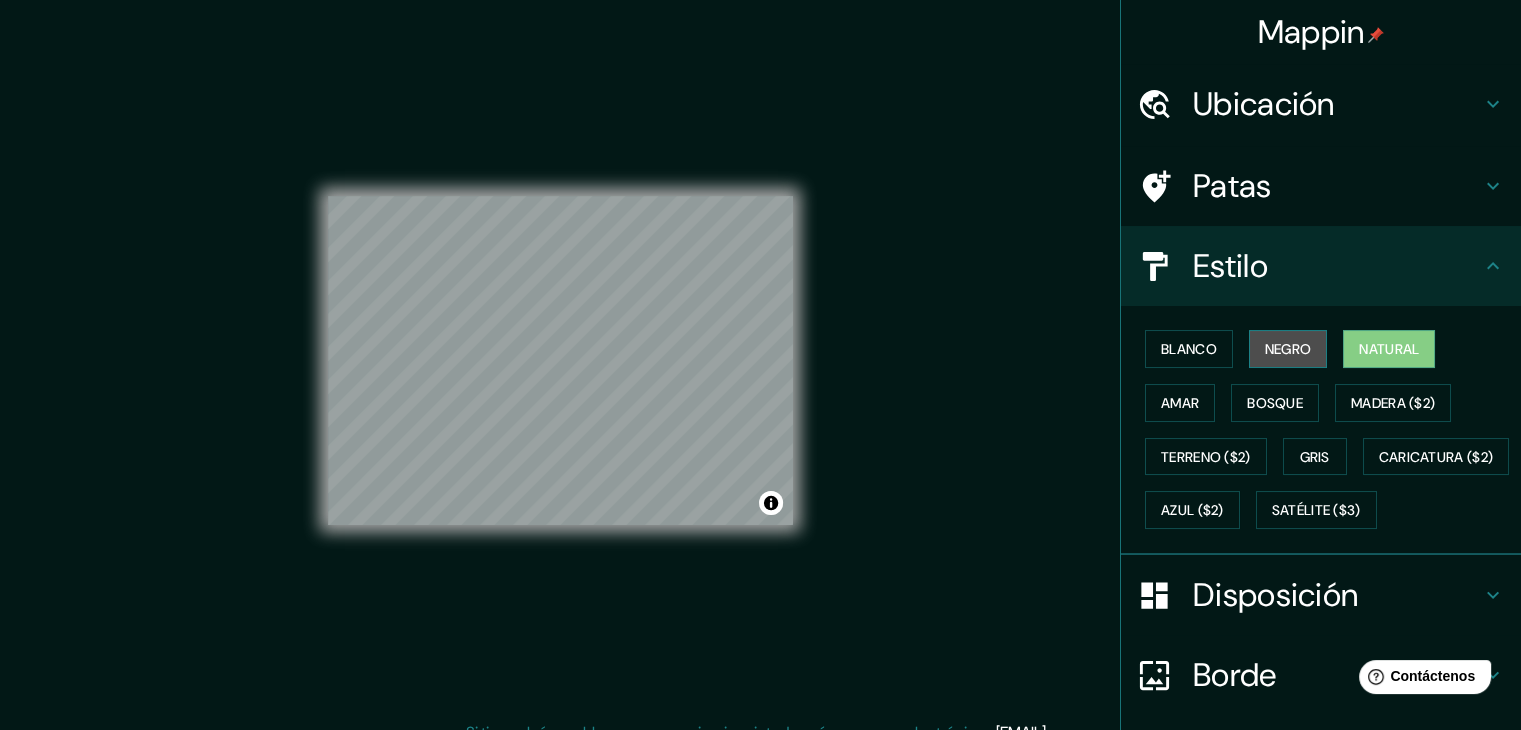 click on "Negro" at bounding box center (1288, 349) 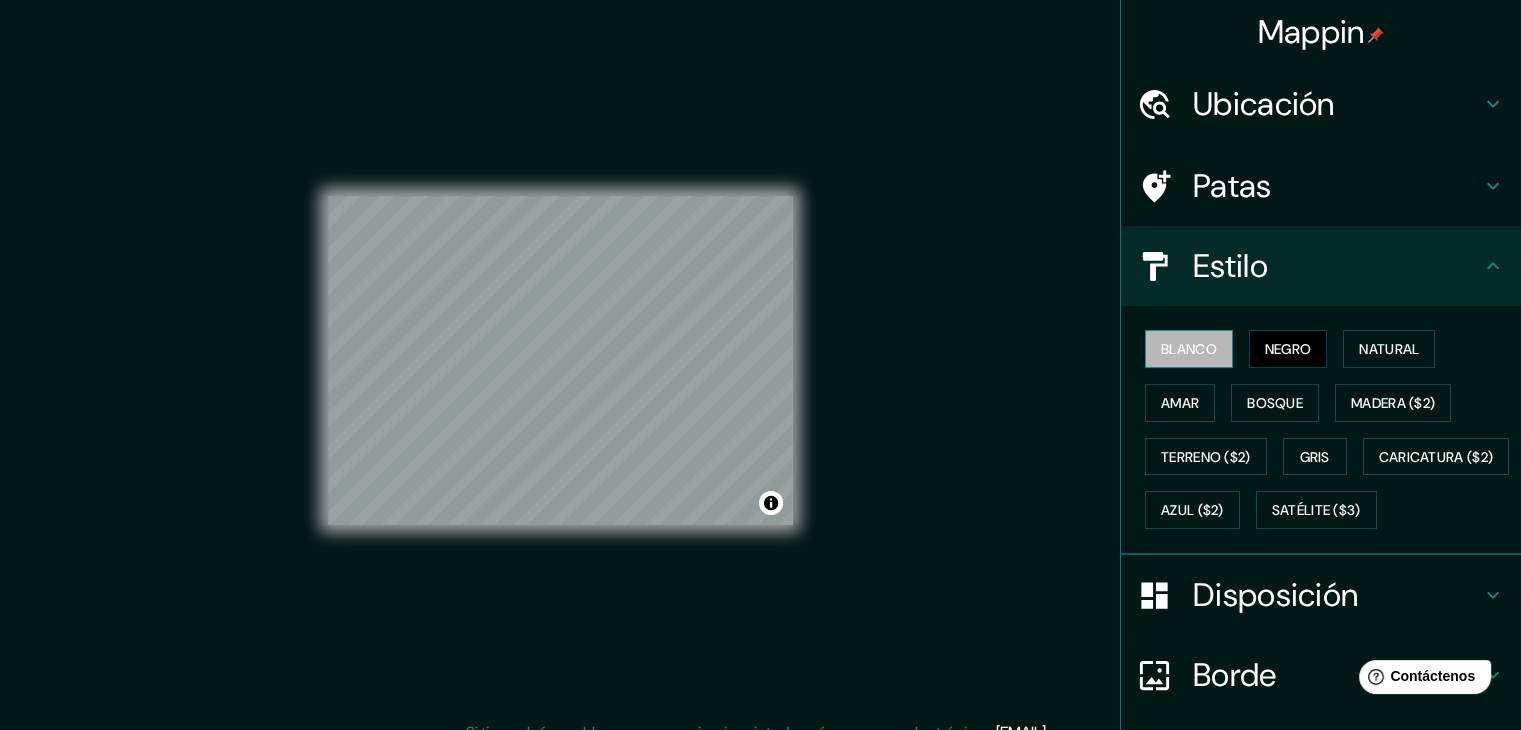click on "Blanco" at bounding box center (1189, 349) 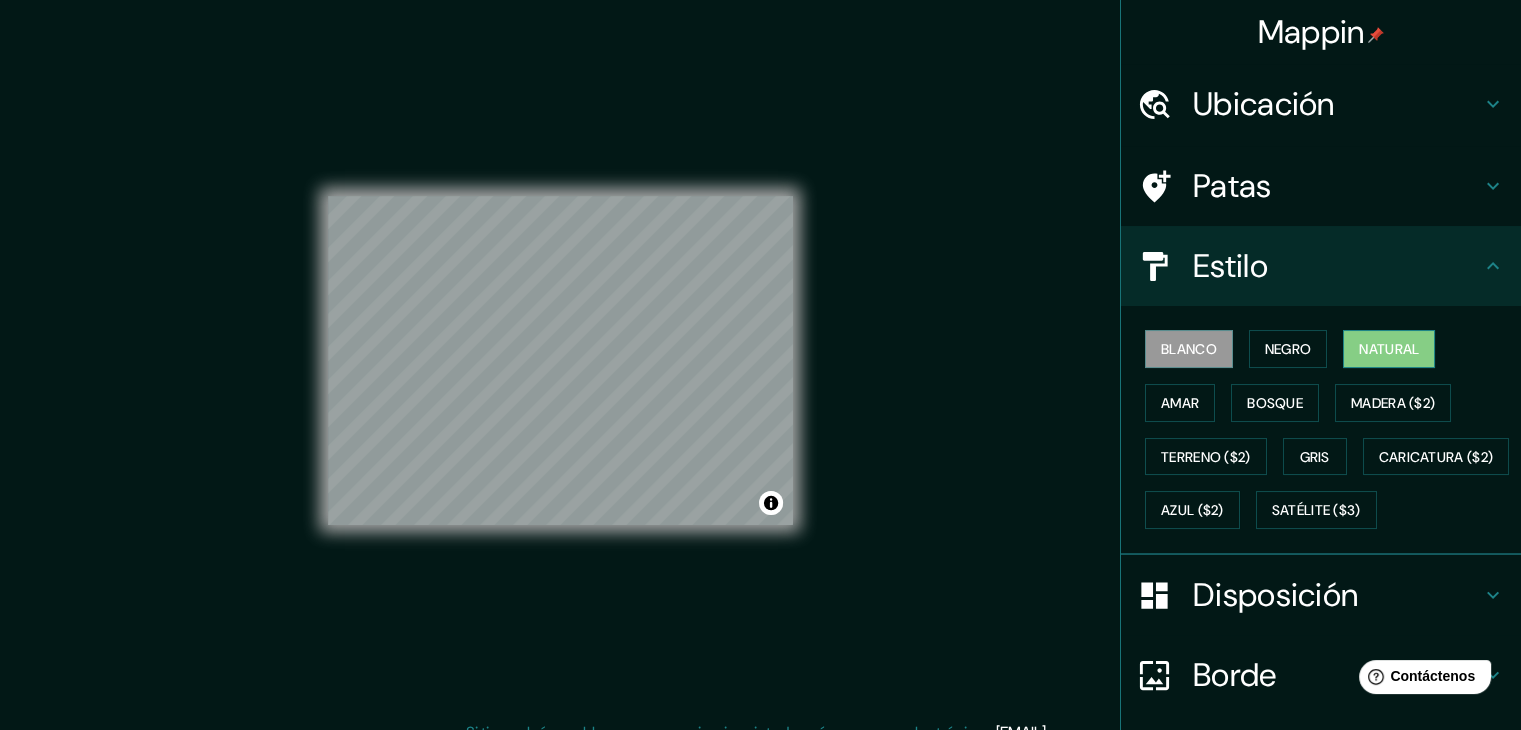 click on "Natural" at bounding box center (1389, 349) 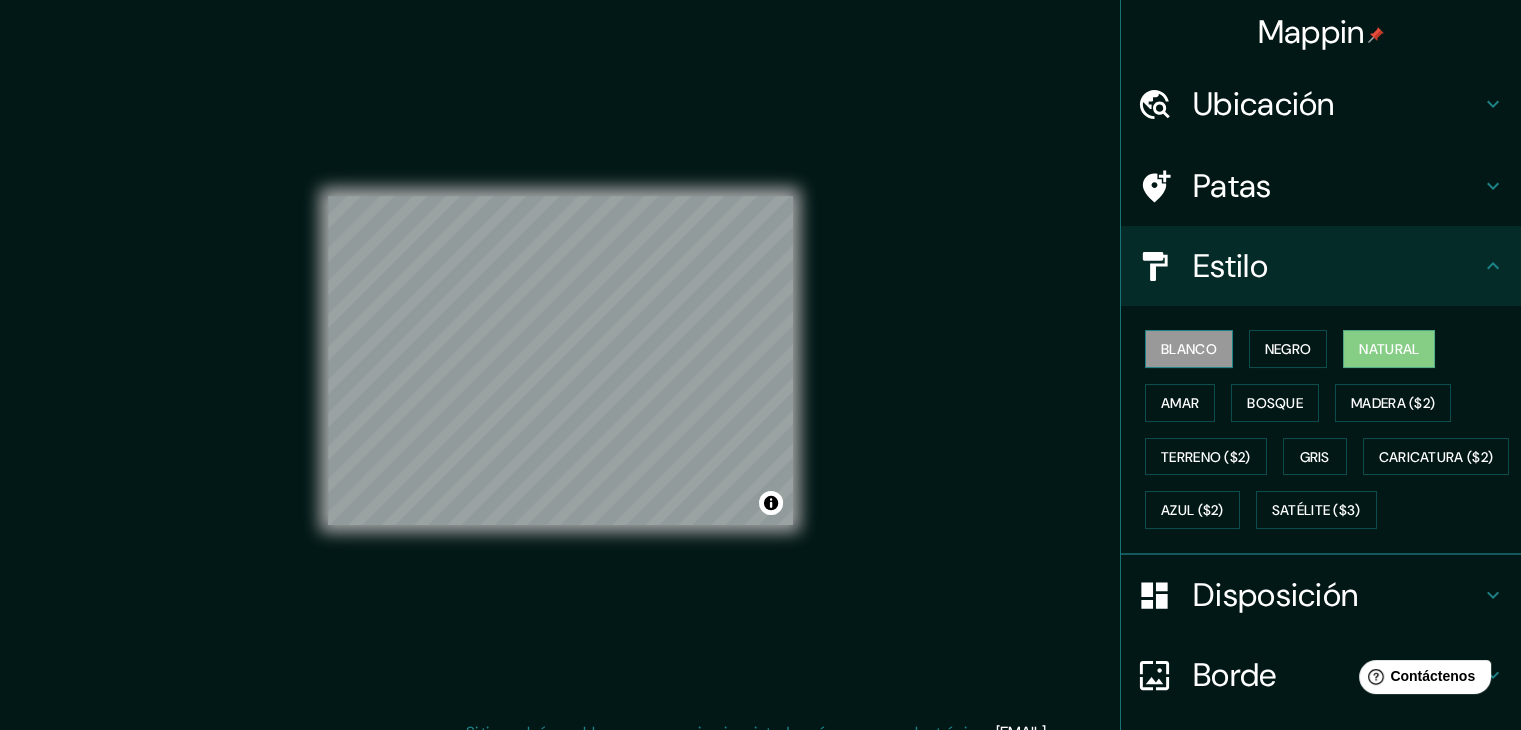 click on "Blanco" at bounding box center [1189, 349] 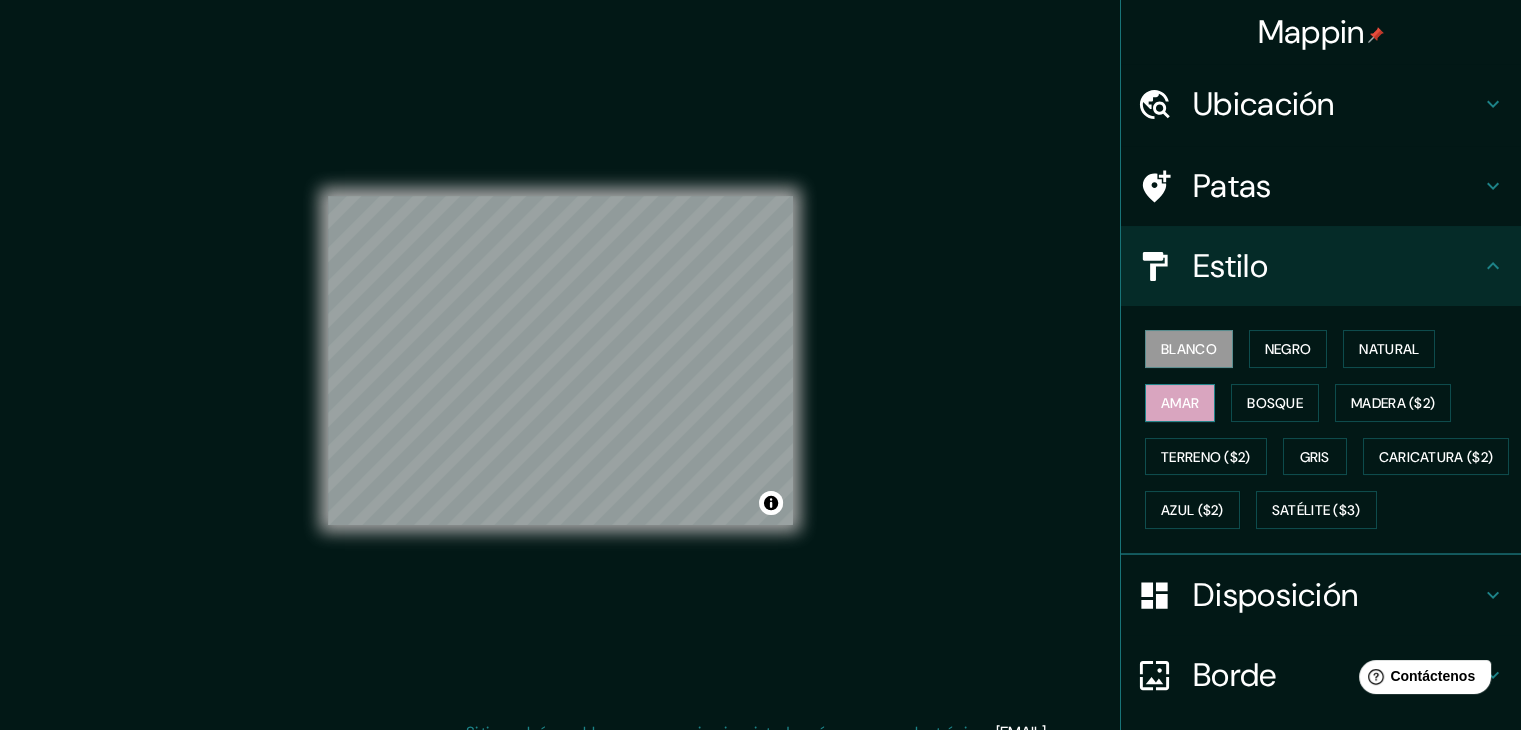 click on "Amar" at bounding box center (1180, 403) 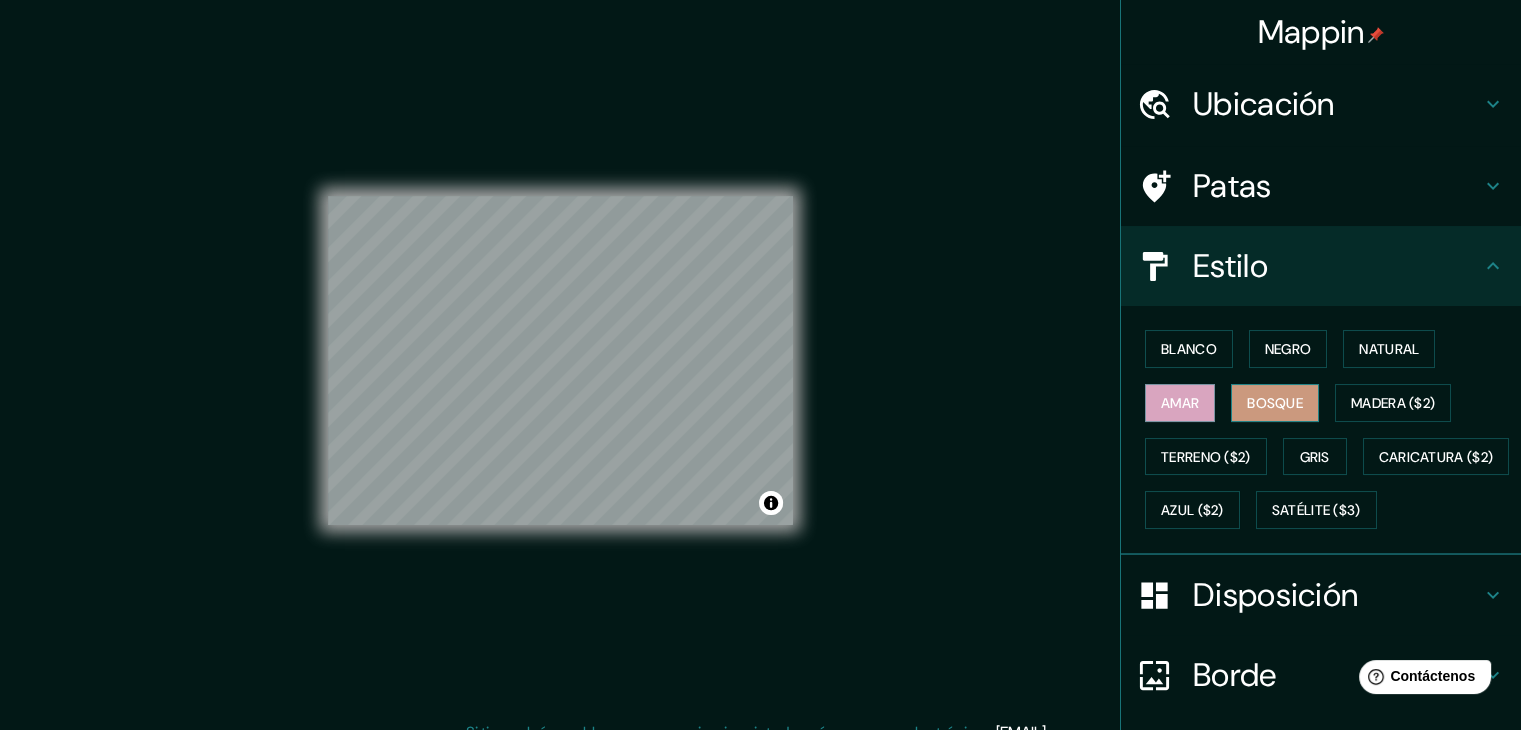 click on "Bosque" at bounding box center (1275, 403) 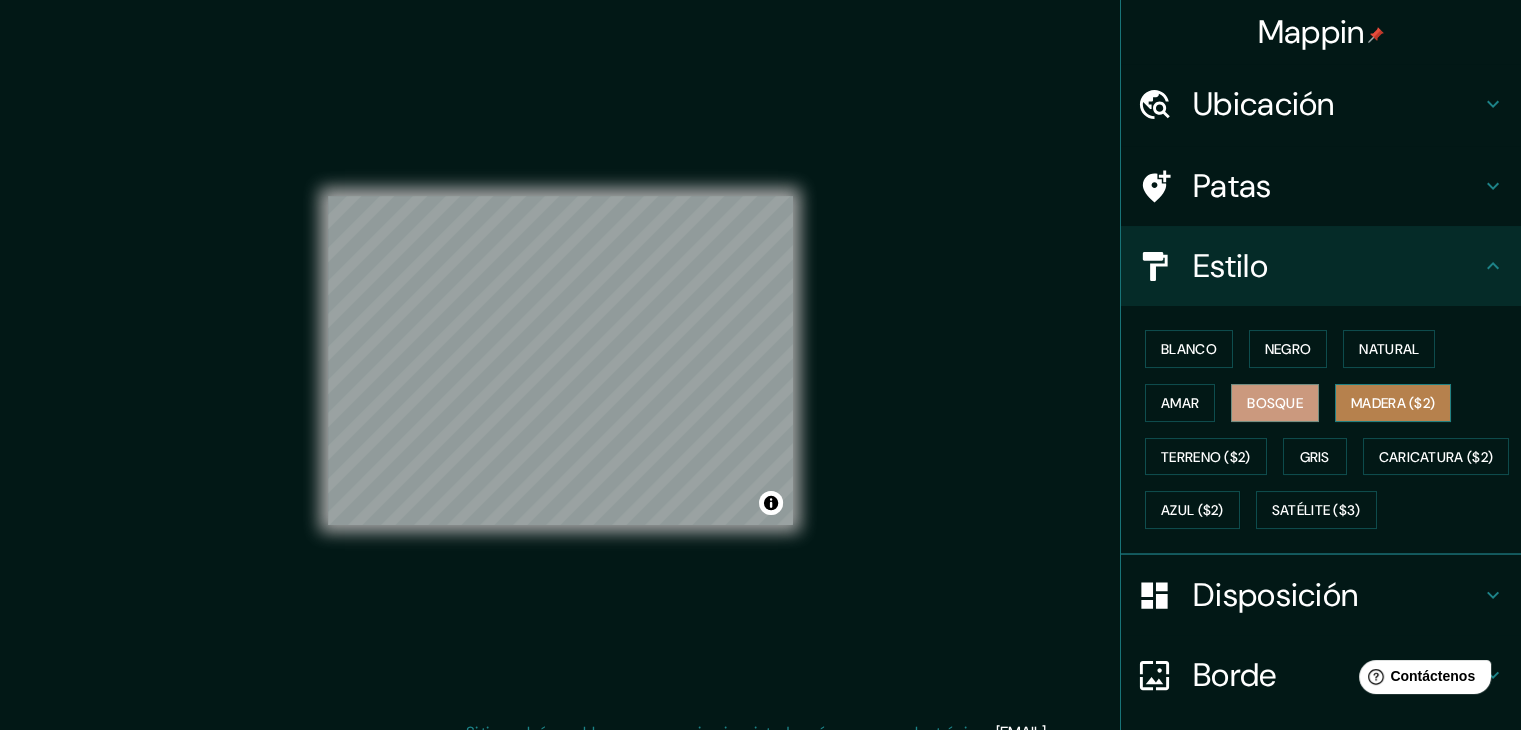 click on "Madera ($2)" at bounding box center [1393, 403] 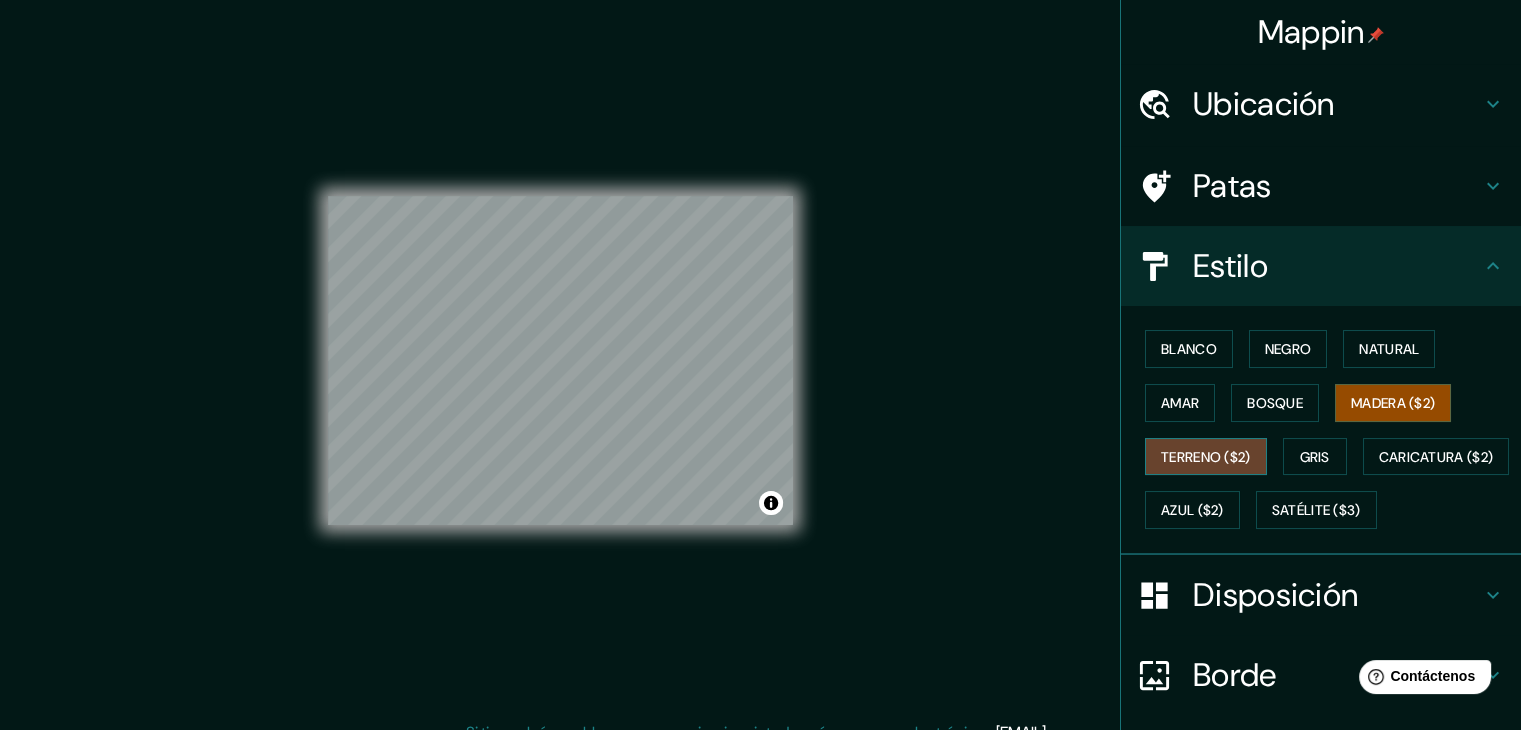 click on "Terreno ($2)" at bounding box center [1206, 457] 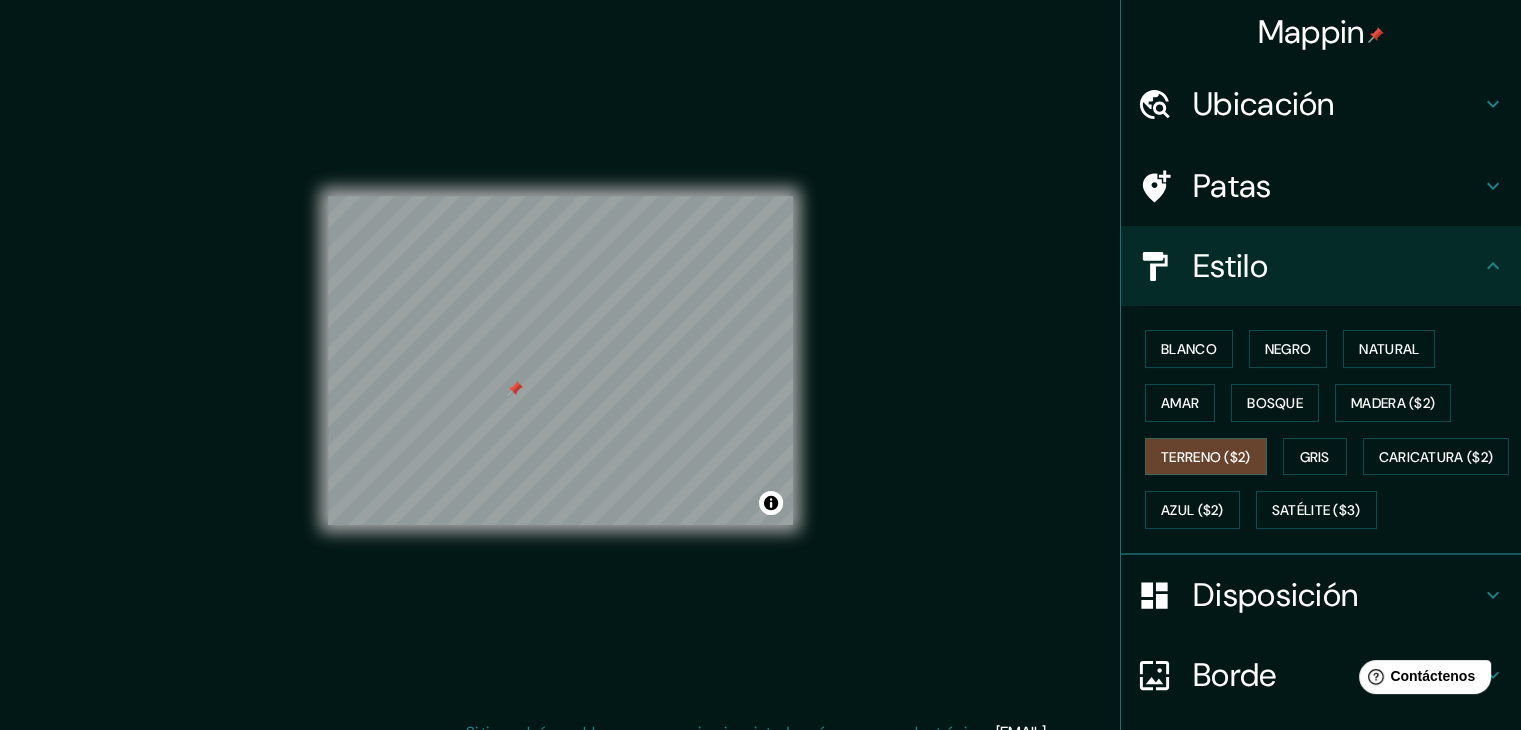 click at bounding box center [515, 389] 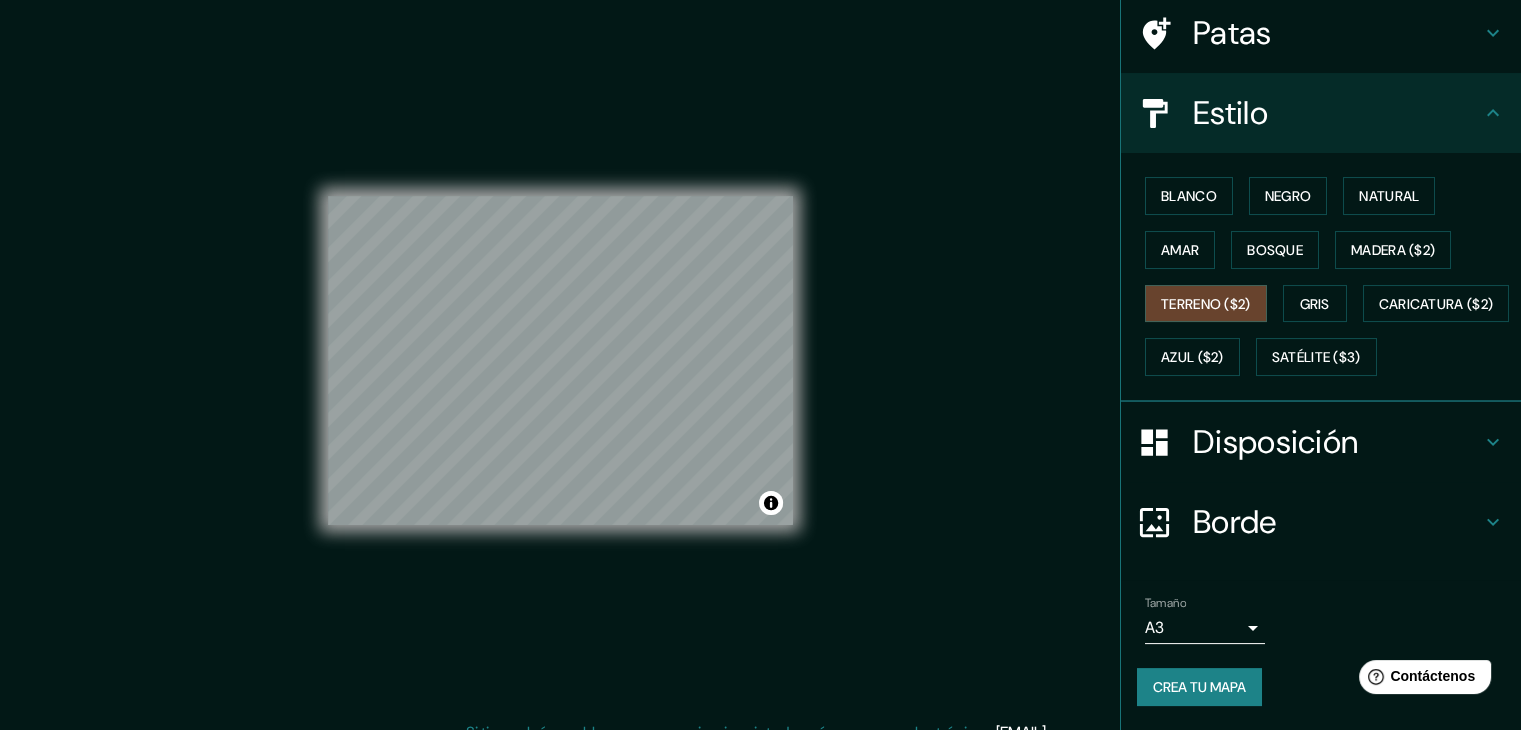 click on "Disposición" at bounding box center [1337, 442] 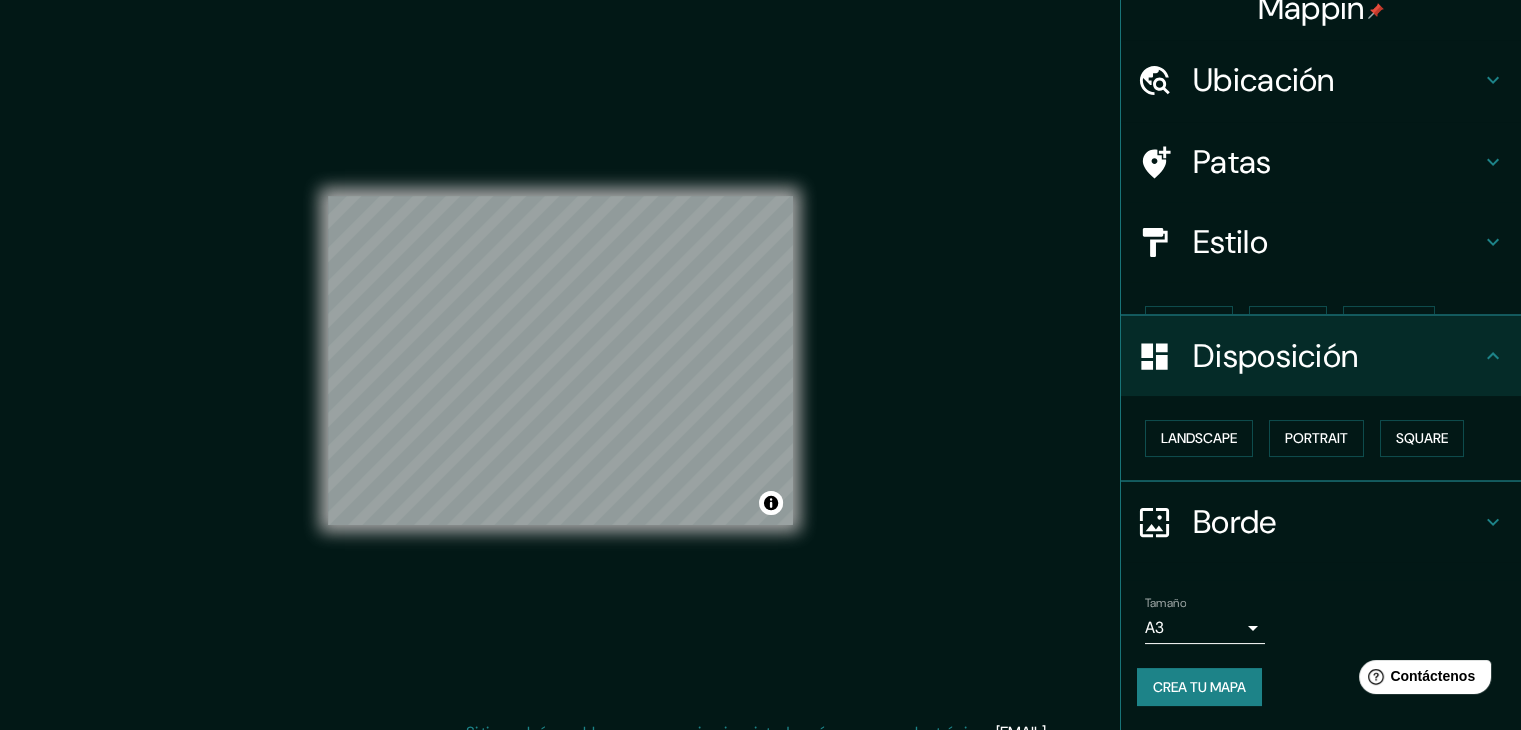 scroll, scrollTop: 0, scrollLeft: 0, axis: both 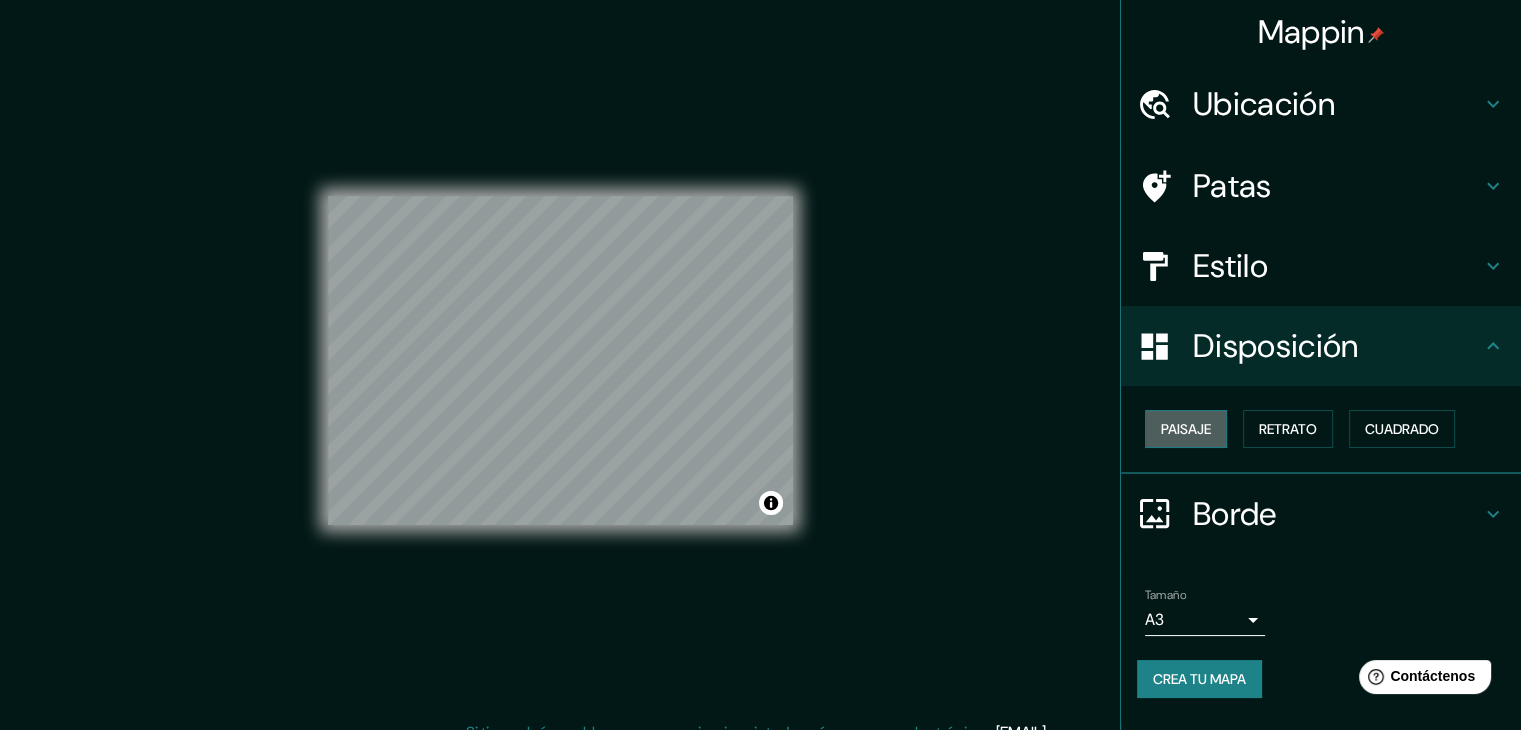 click on "Paisaje" at bounding box center (1186, 429) 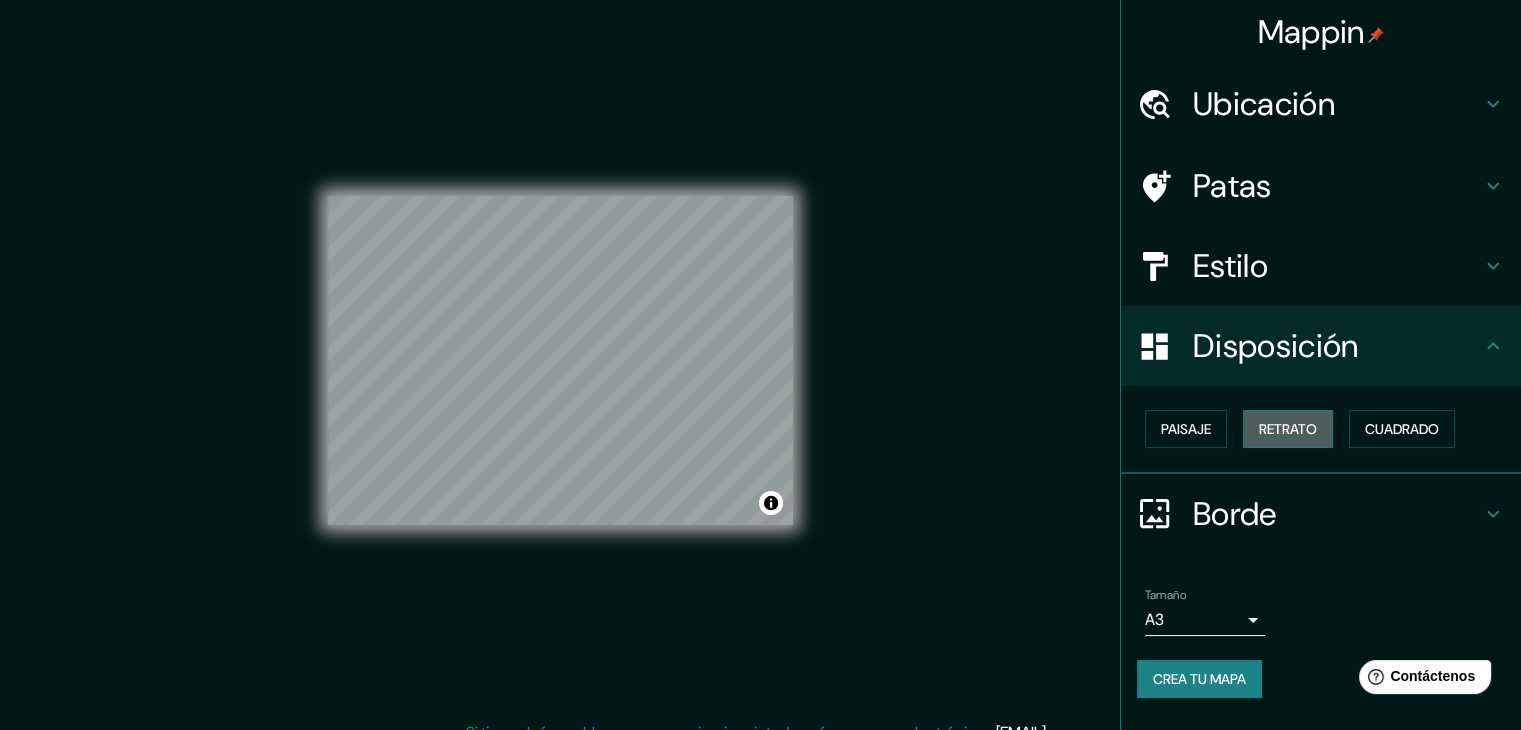 click on "Retrato" at bounding box center (1288, 429) 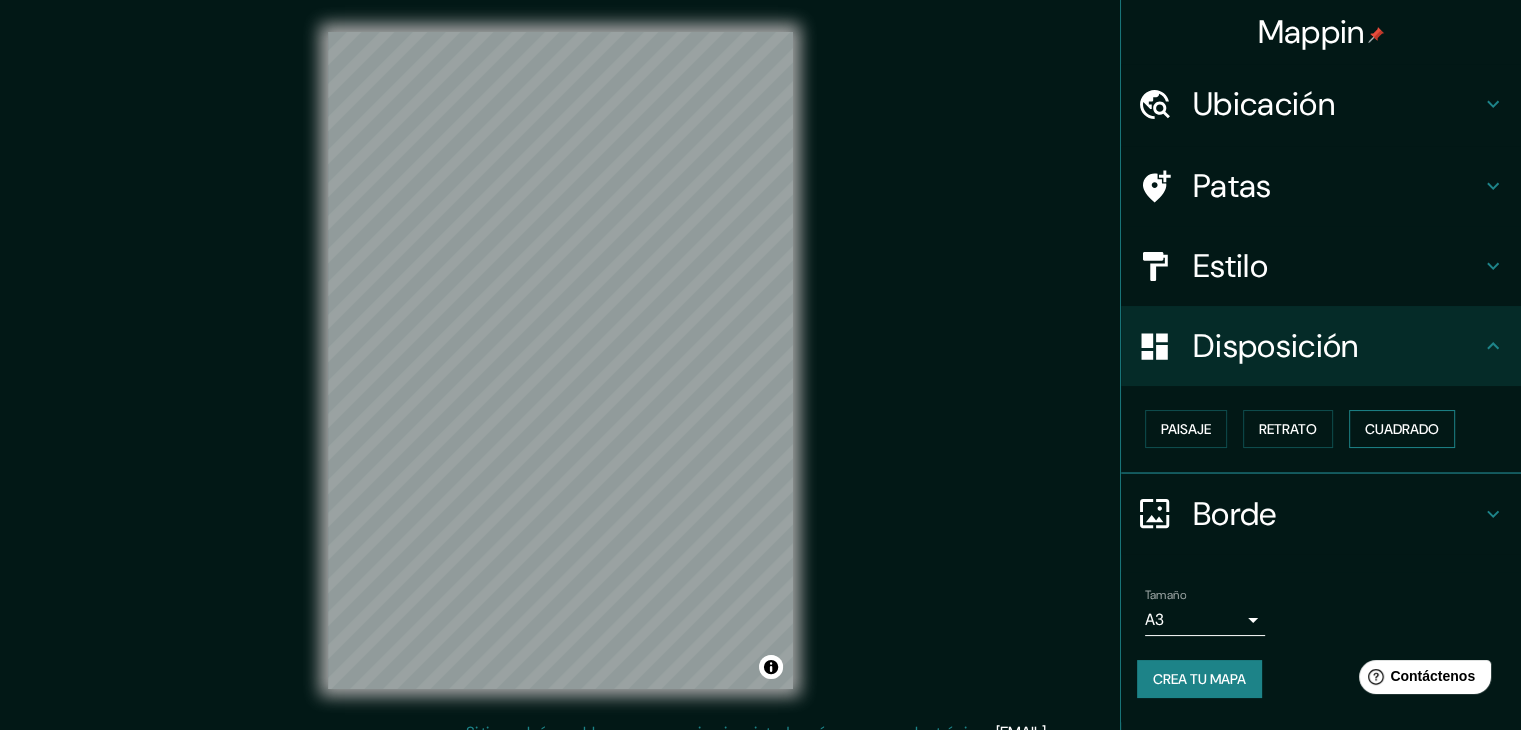 click on "Cuadrado" at bounding box center (1402, 429) 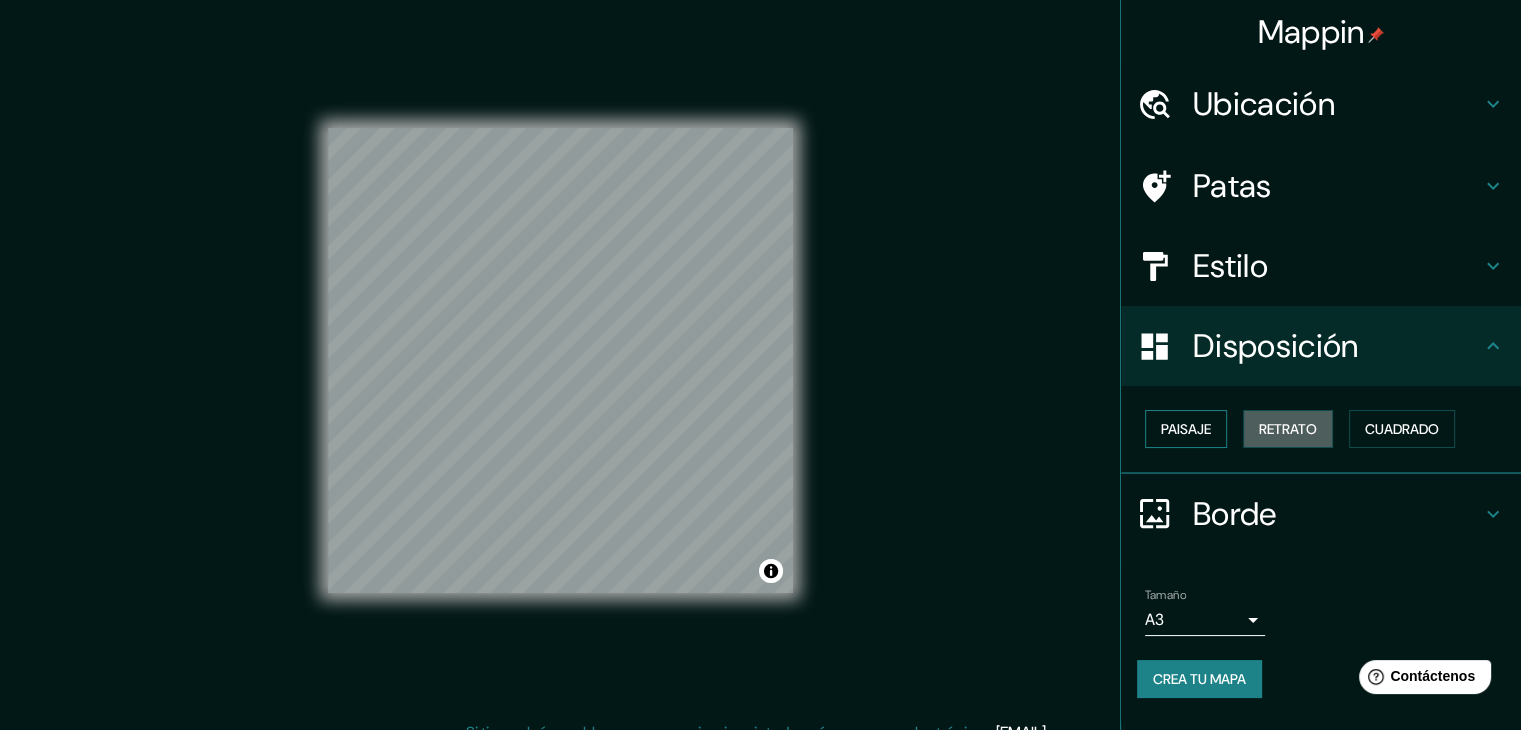 drag, startPoint x: 1268, startPoint y: 430, endPoint x: 1212, endPoint y: 431, distance: 56.008926 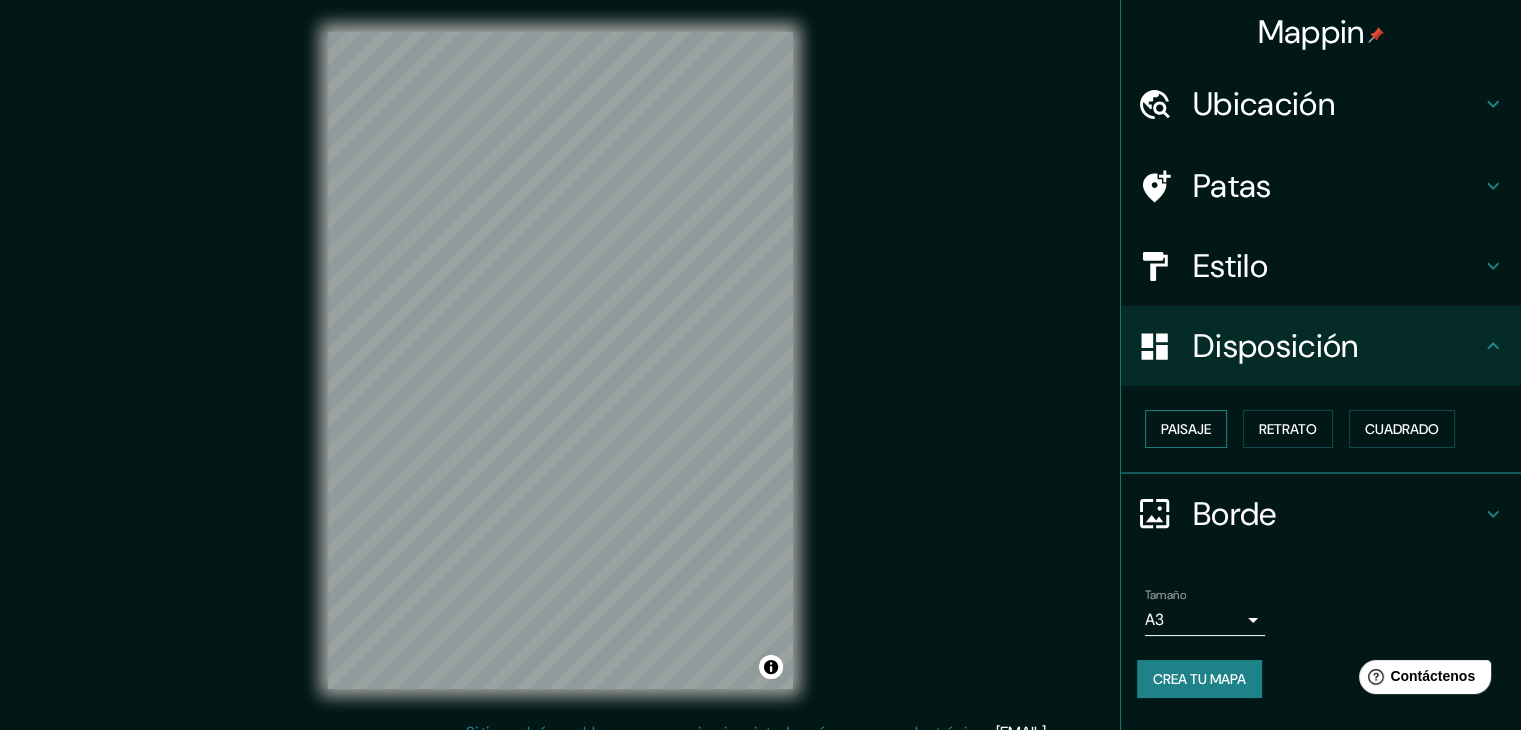 click on "Paisaje" at bounding box center [1186, 429] 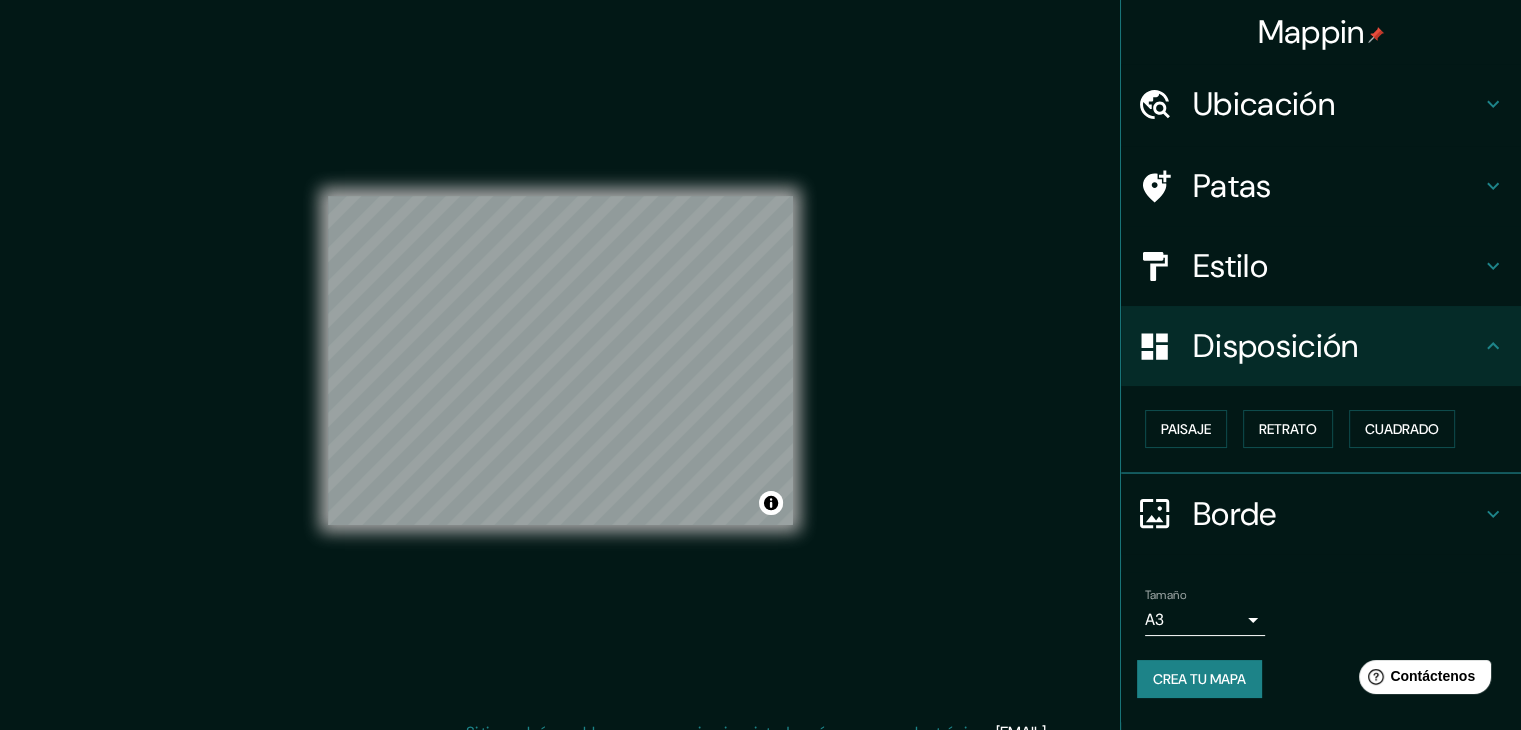 drag, startPoint x: 1293, startPoint y: 416, endPoint x: 1403, endPoint y: 405, distance: 110.54863 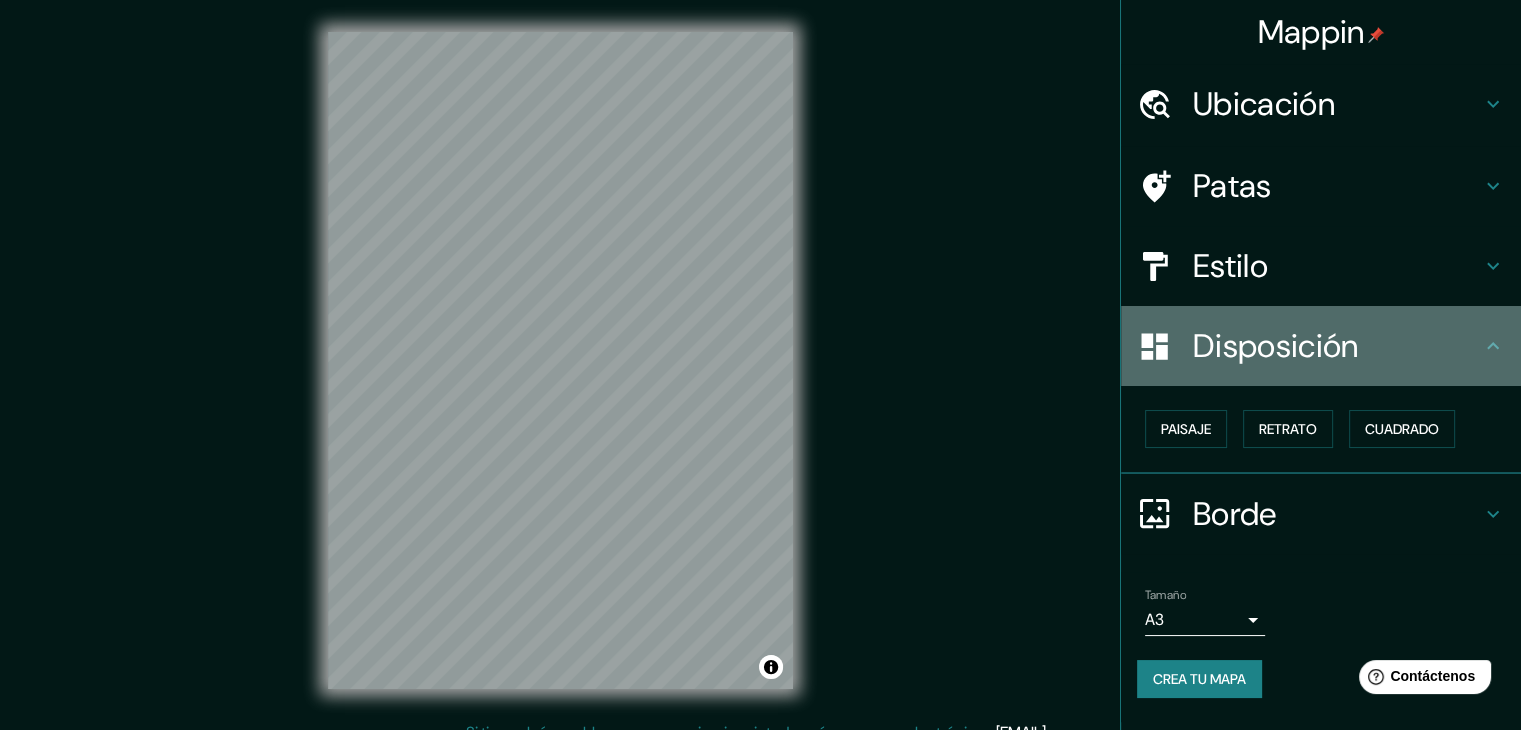 click 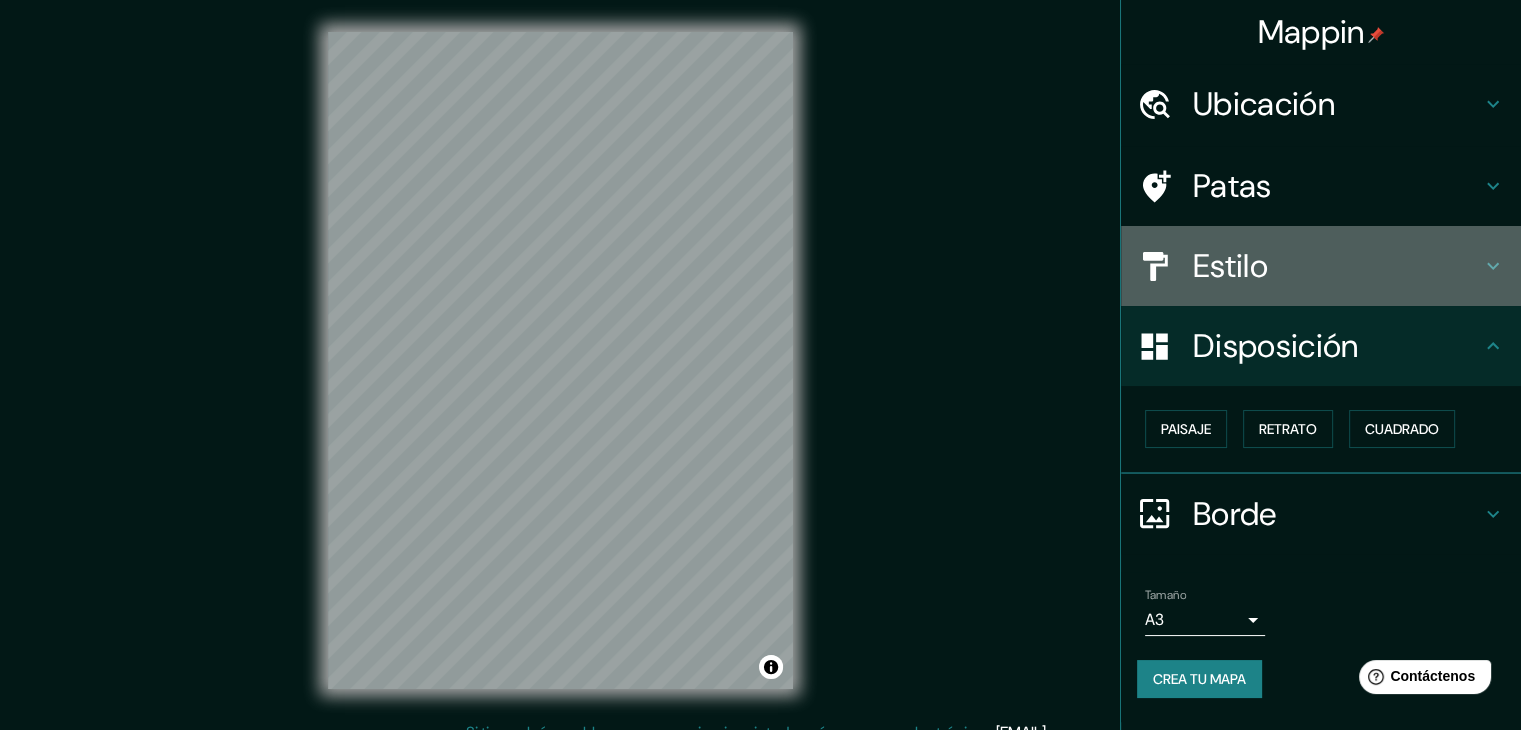 click 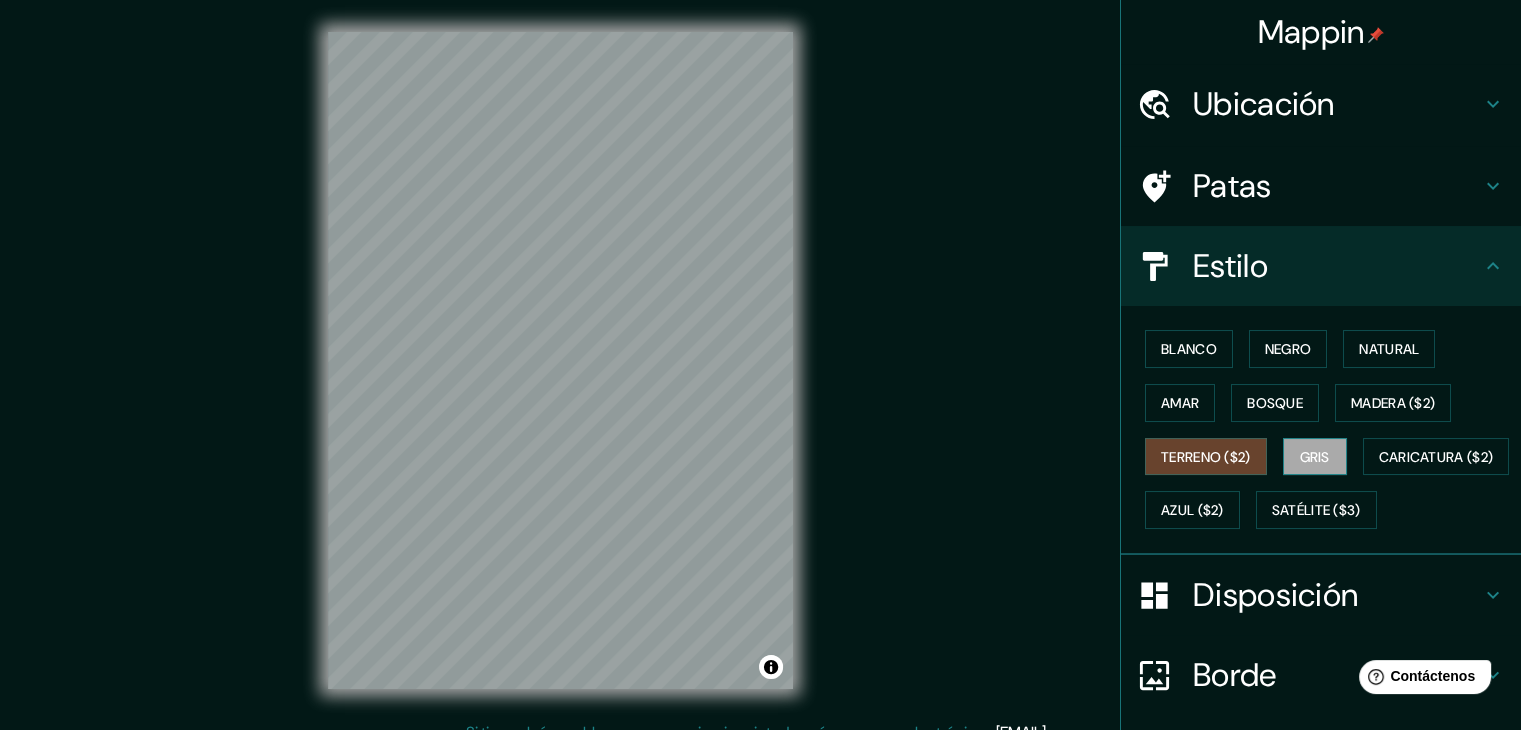 click on "Gris" at bounding box center (1315, 457) 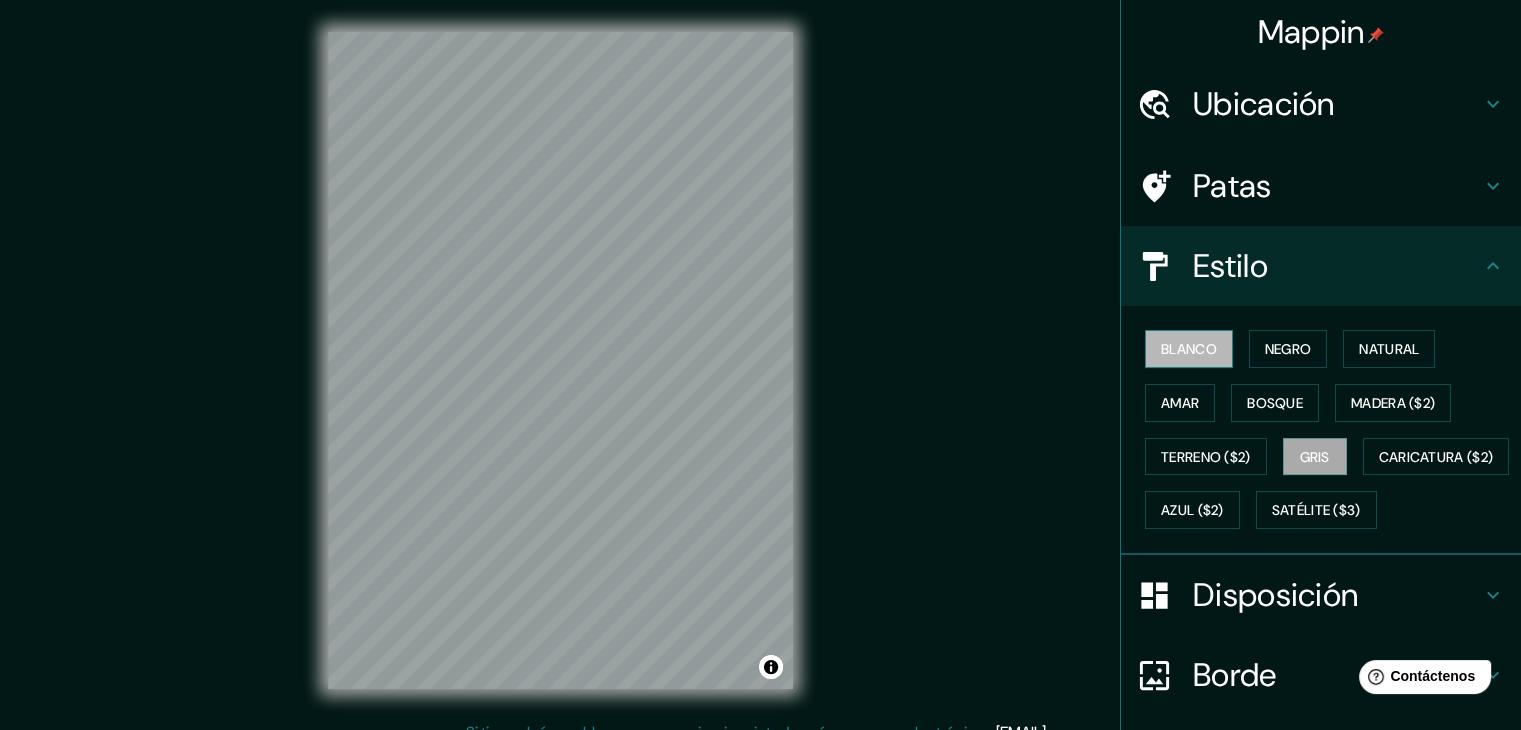 click on "Blanco" at bounding box center (1189, 349) 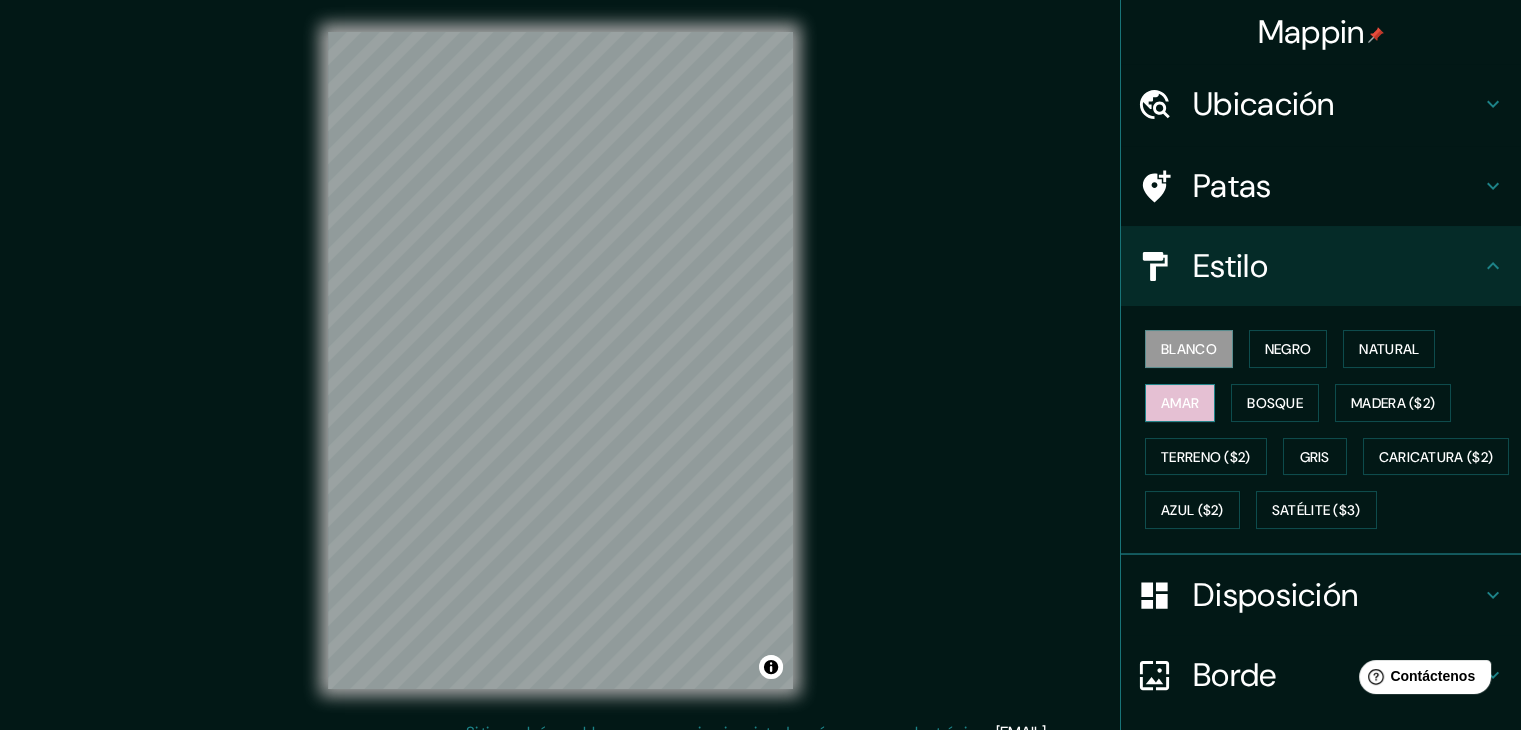 click on "Amar" at bounding box center [1180, 403] 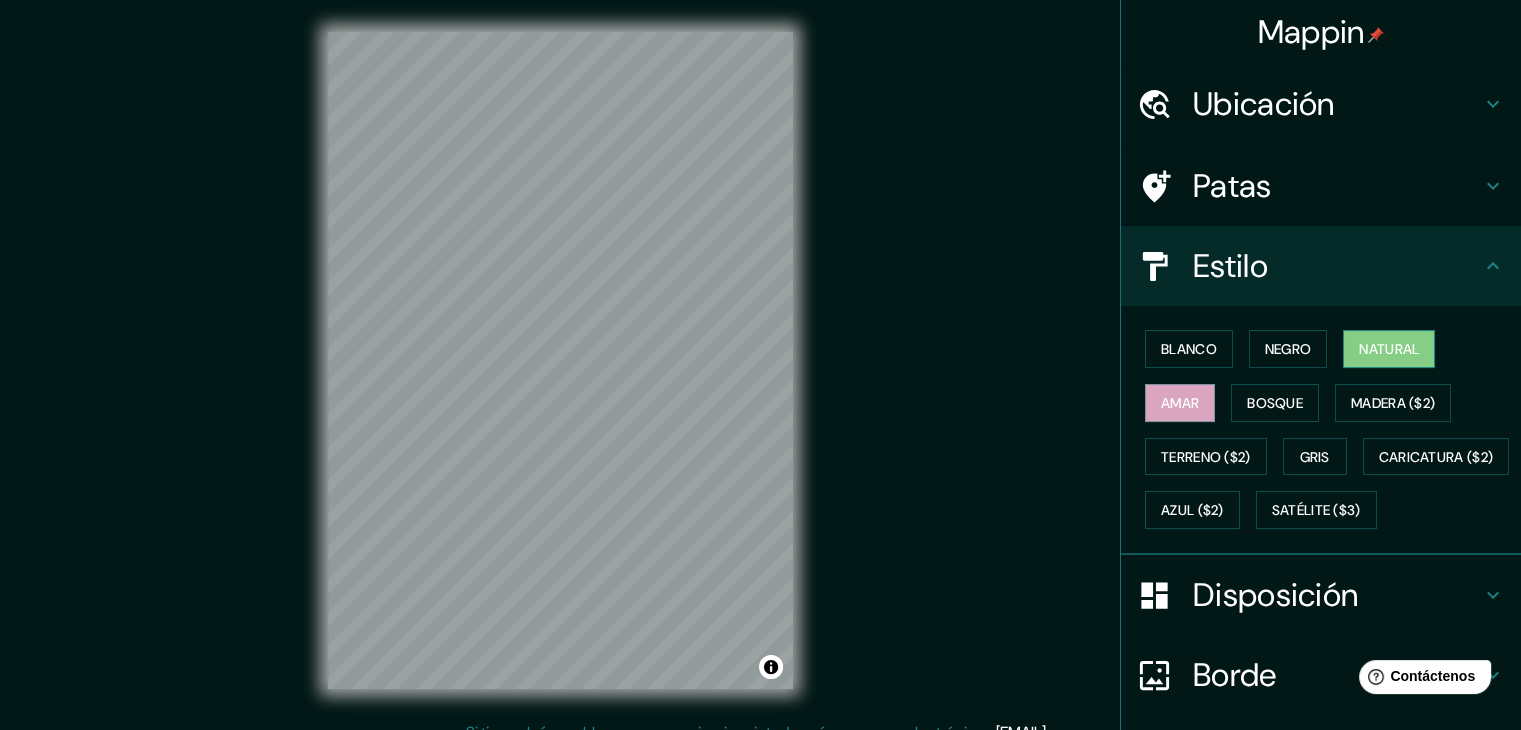 click on "Natural" at bounding box center (1389, 349) 